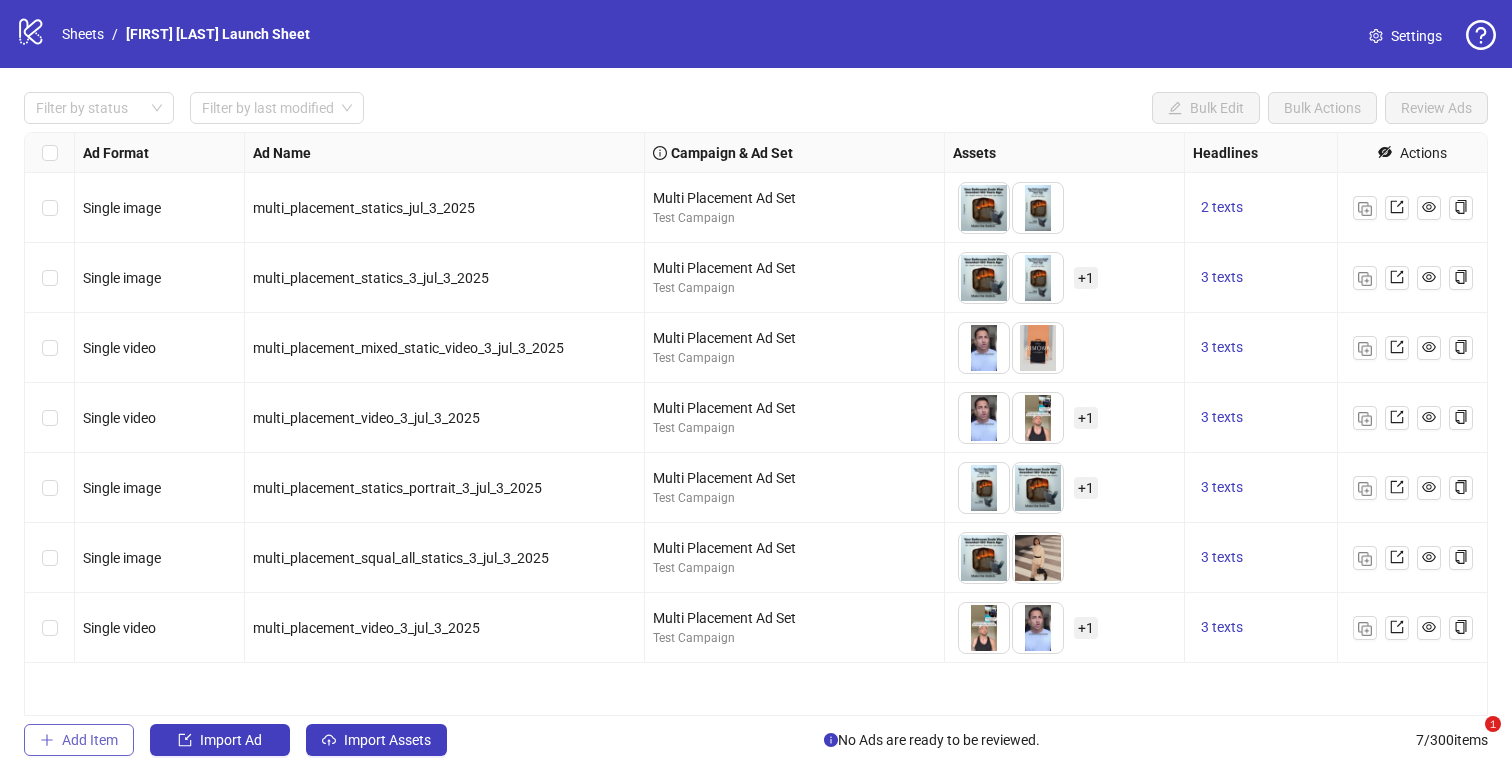 scroll, scrollTop: 0, scrollLeft: 0, axis: both 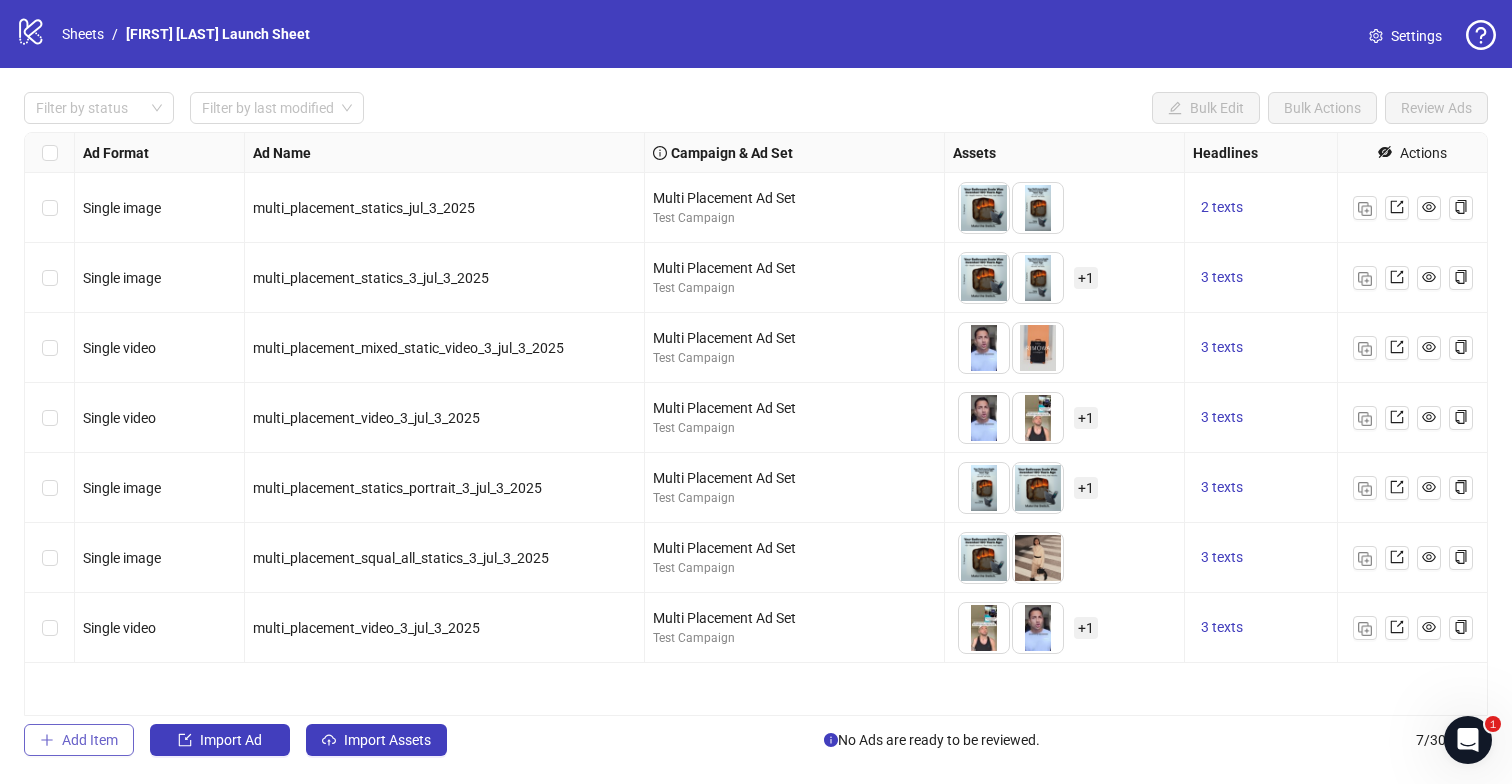 click on "Add Item" at bounding box center [1206, 108] 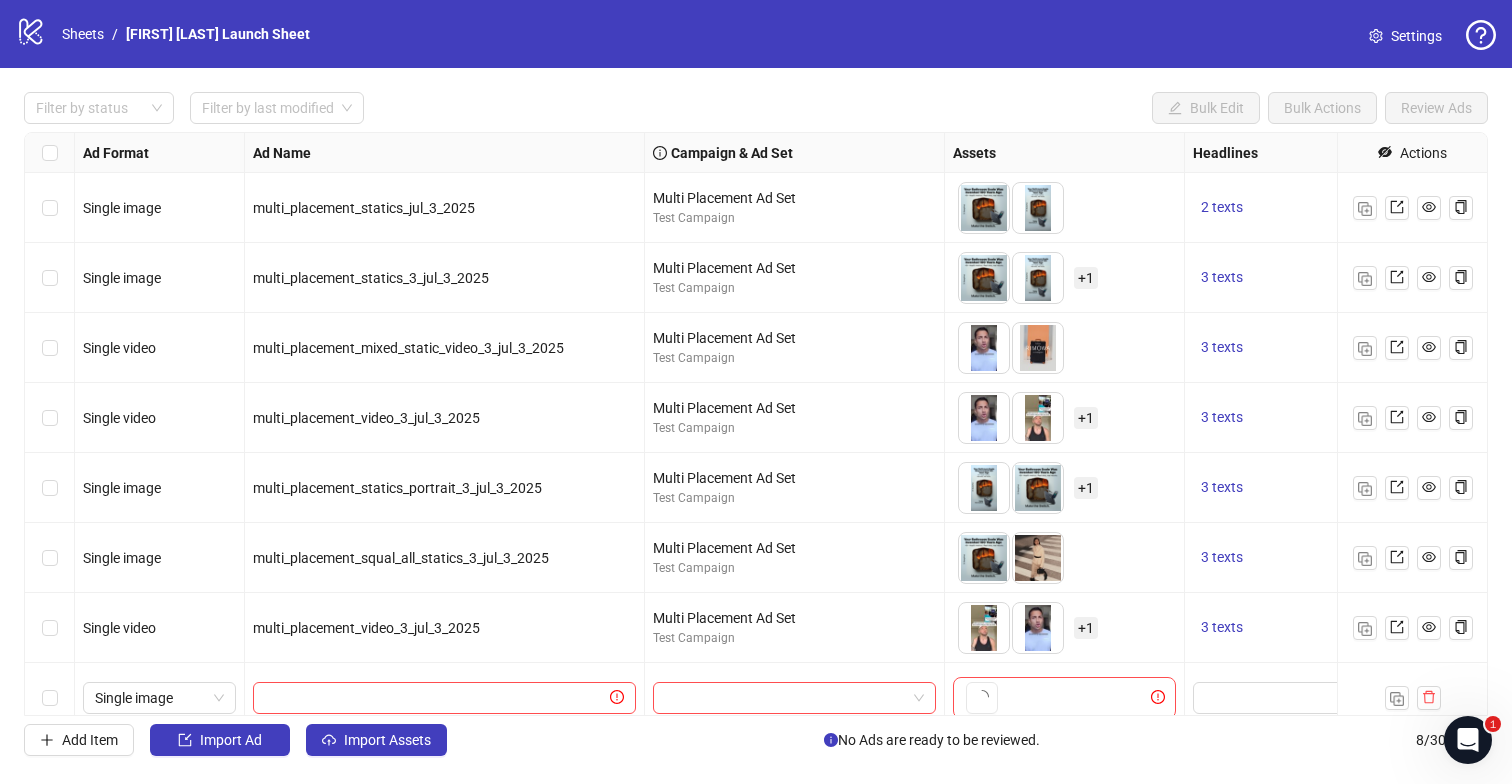 scroll, scrollTop: 18, scrollLeft: 0, axis: vertical 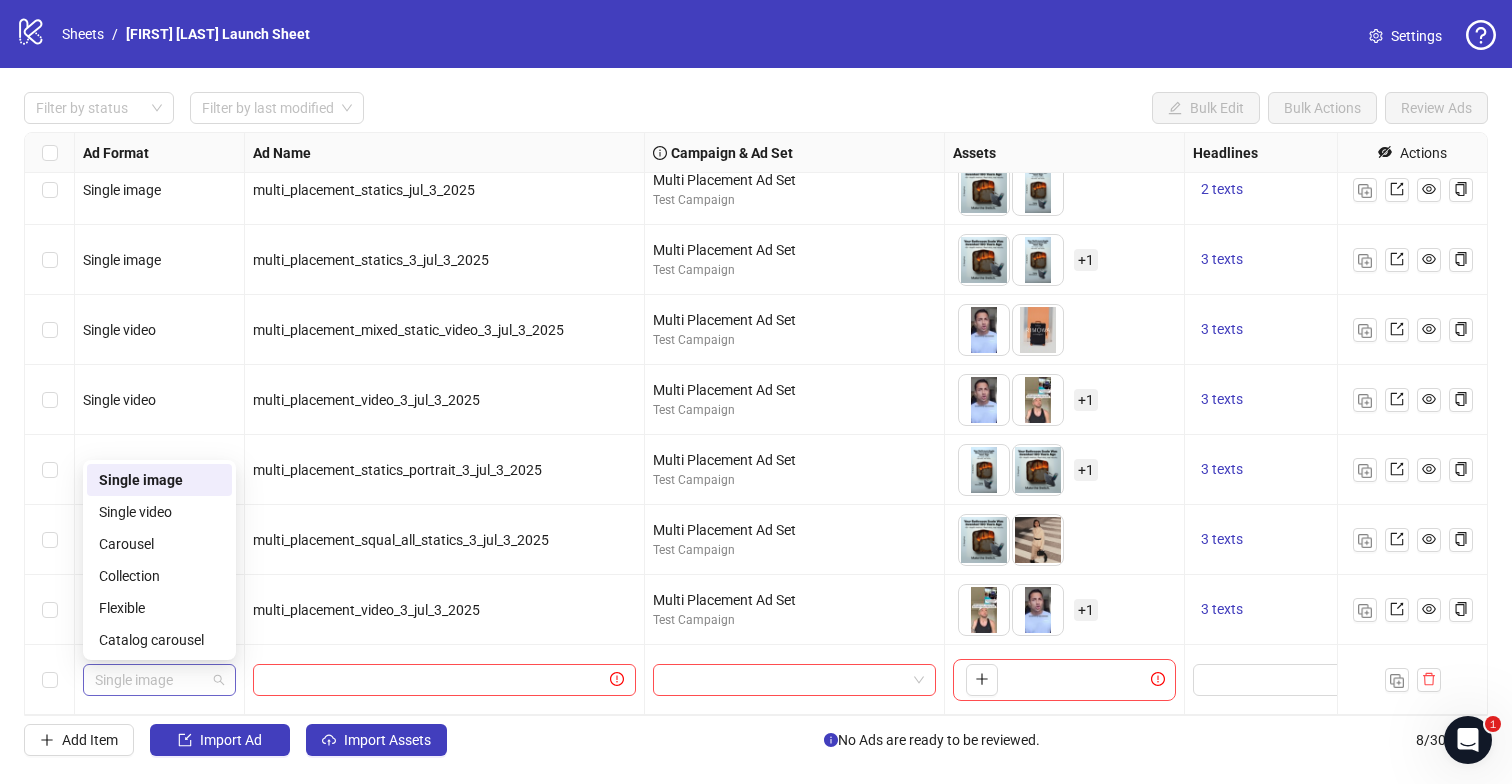 click on "Single image" at bounding box center [159, 680] 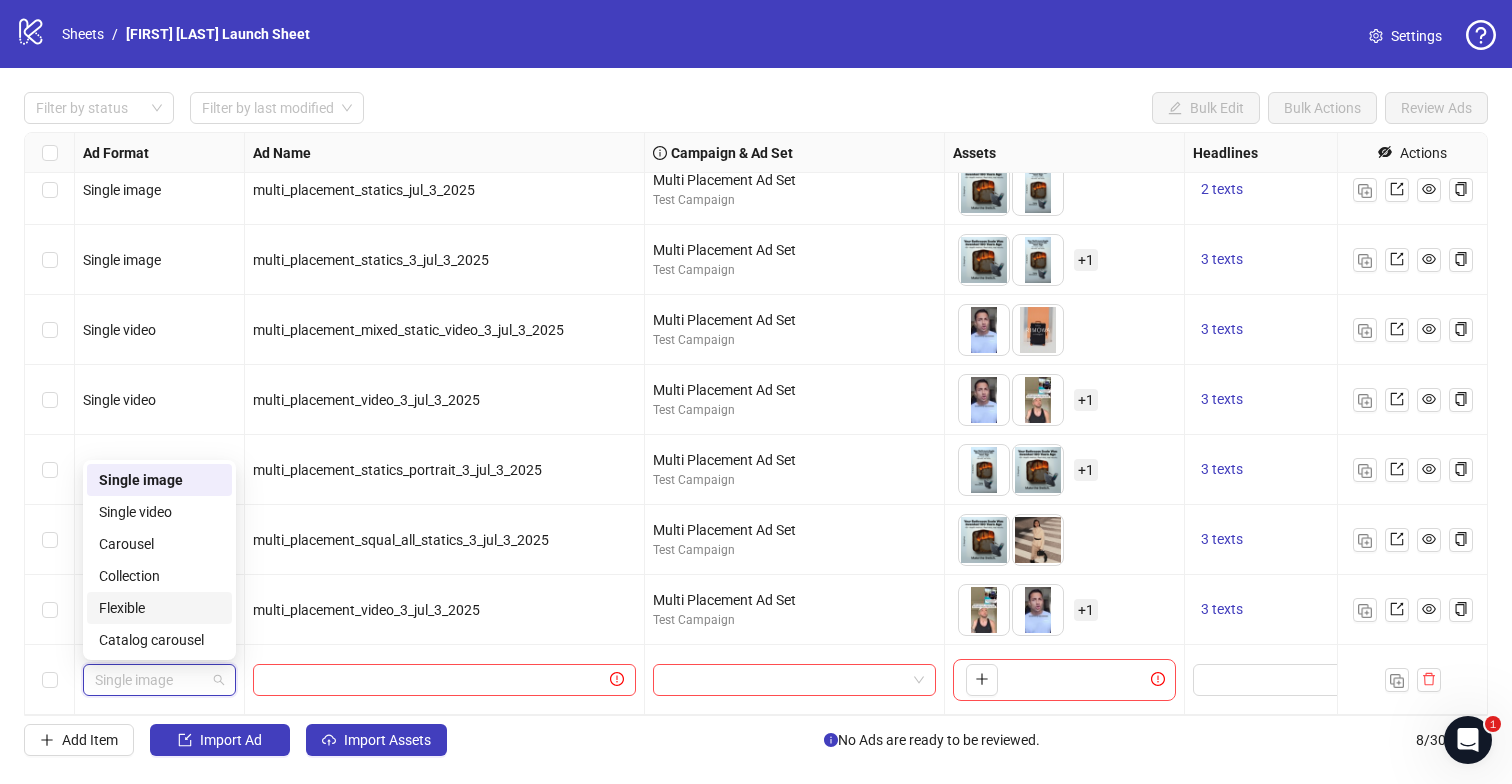 click on "Flexible" at bounding box center [159, 608] 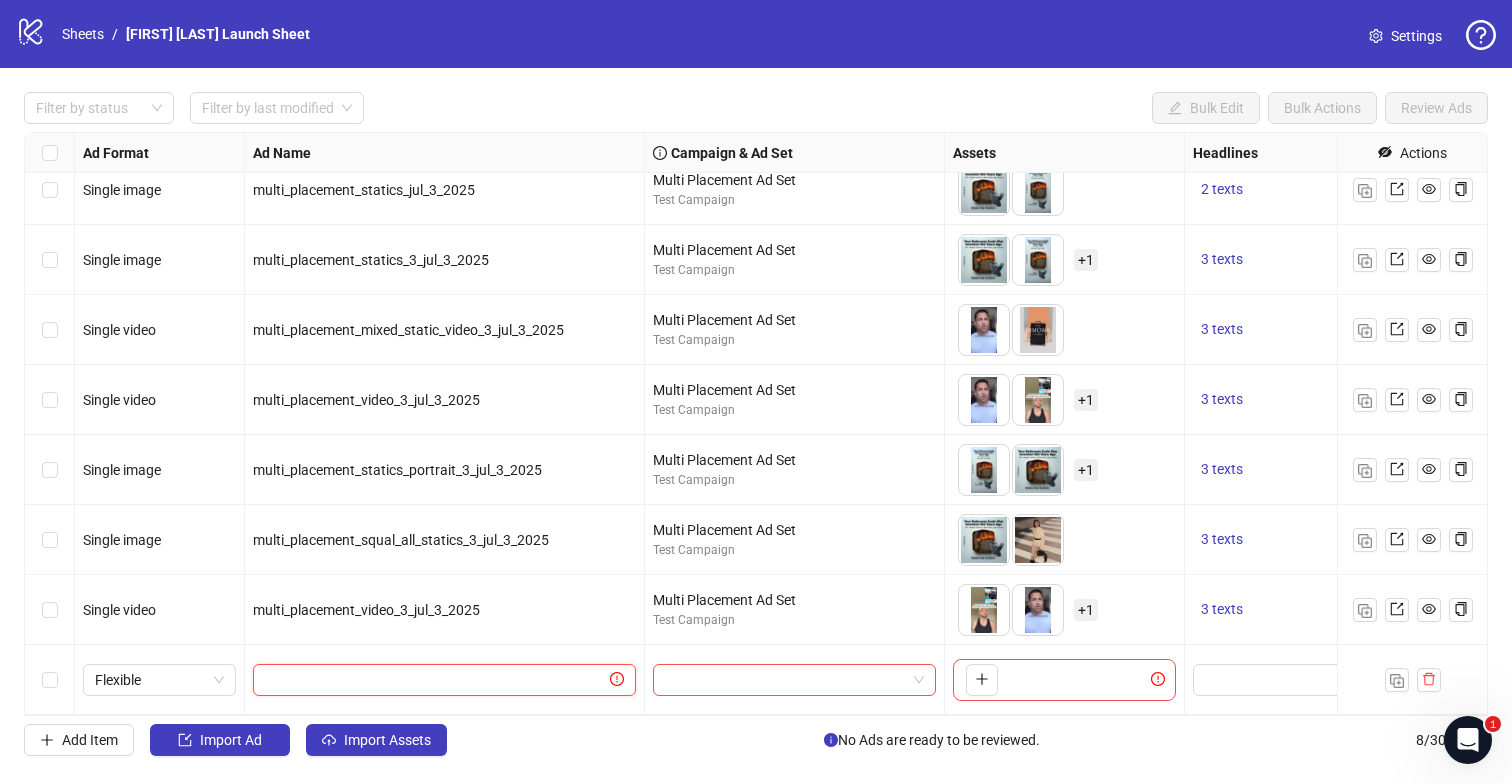 click at bounding box center (435, 680) 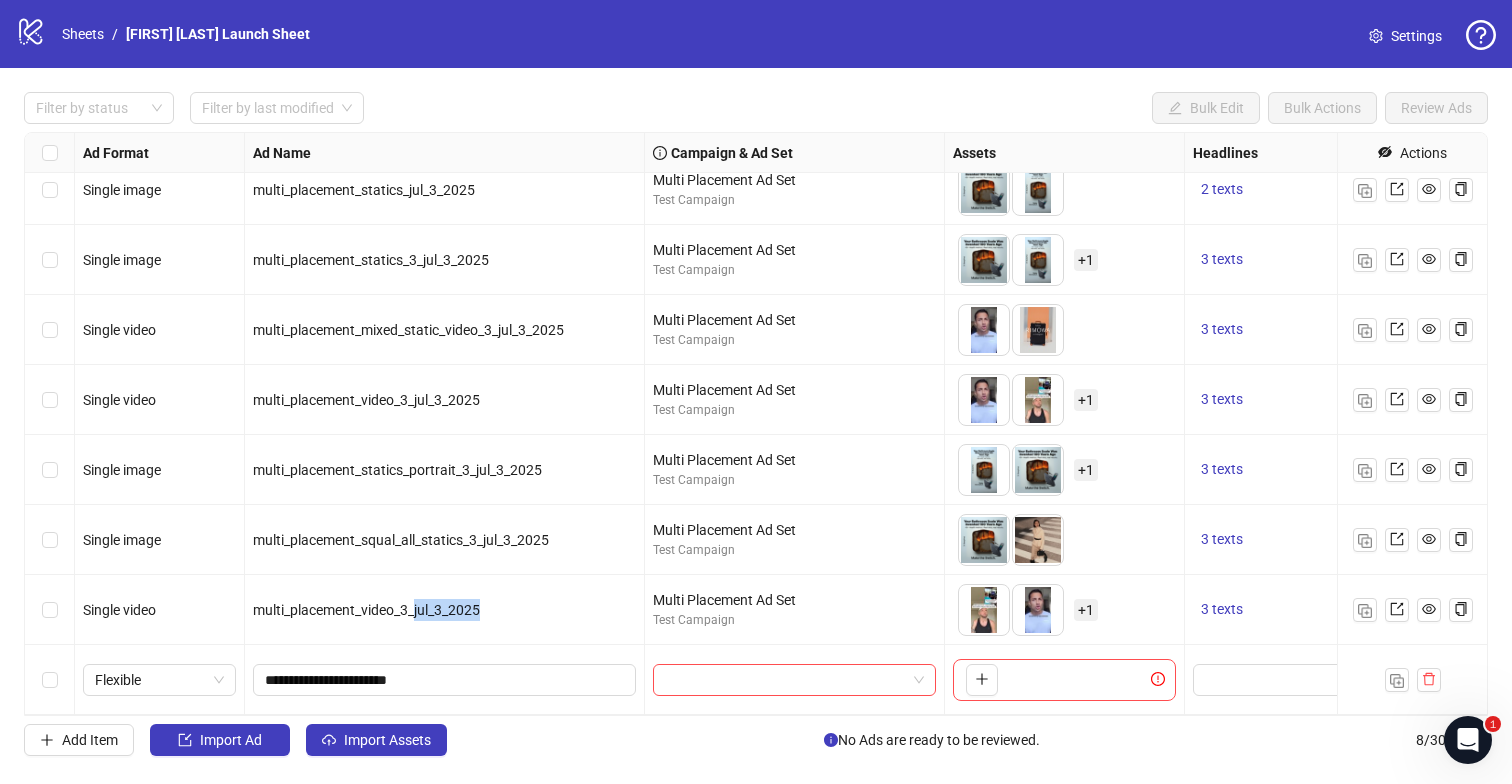 drag, startPoint x: 414, startPoint y: 605, endPoint x: 507, endPoint y: 605, distance: 93 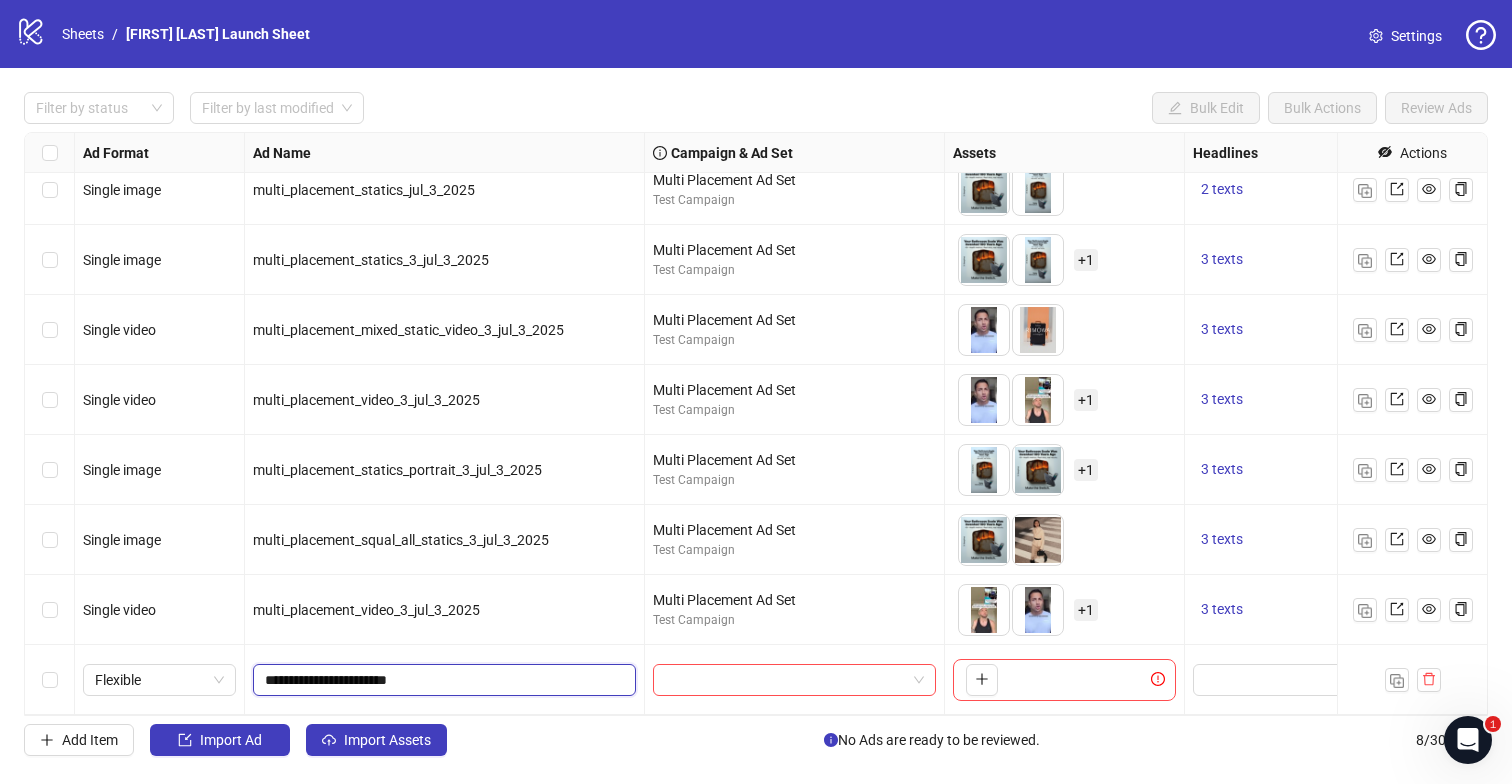 click on "**********" at bounding box center (442, 680) 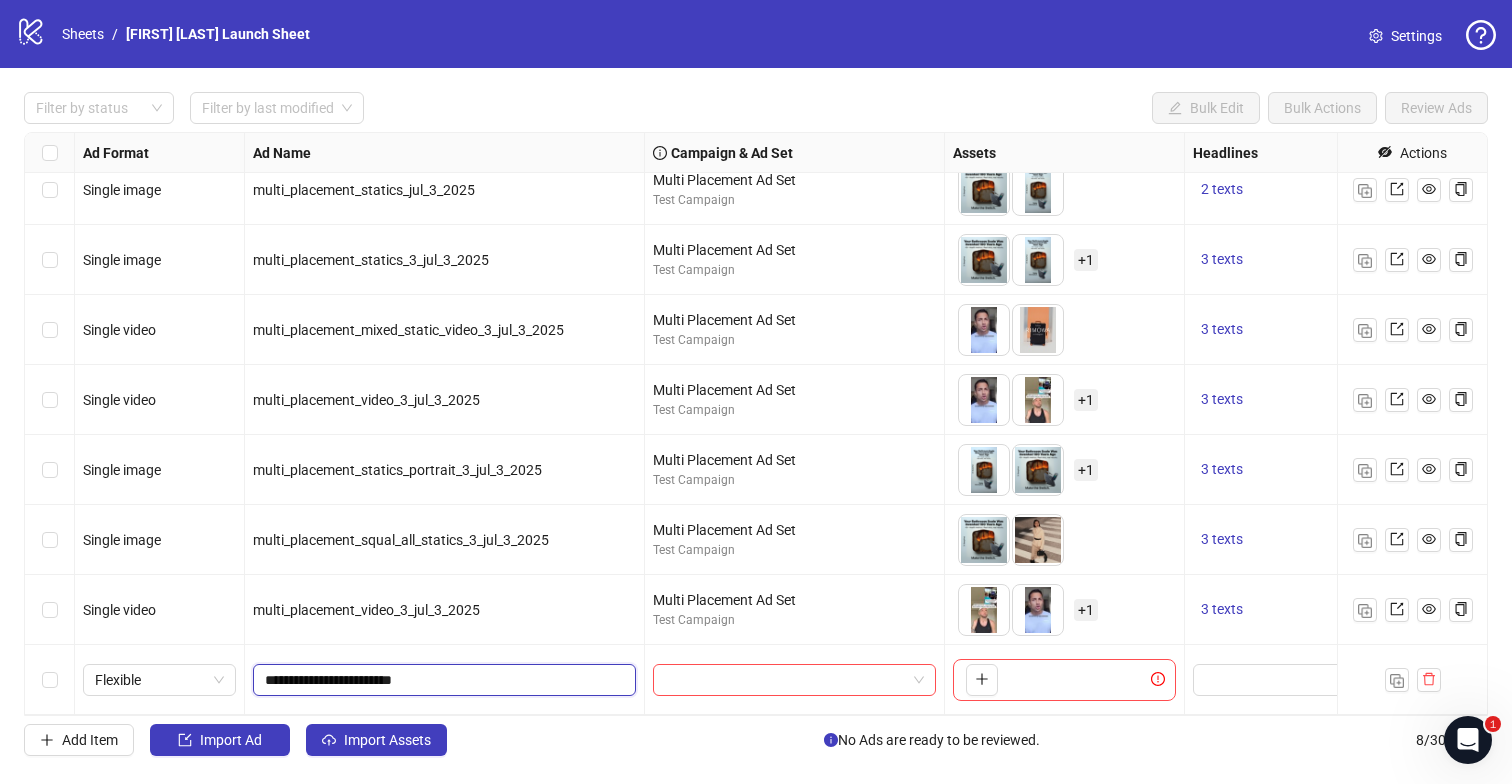 paste on "**********" 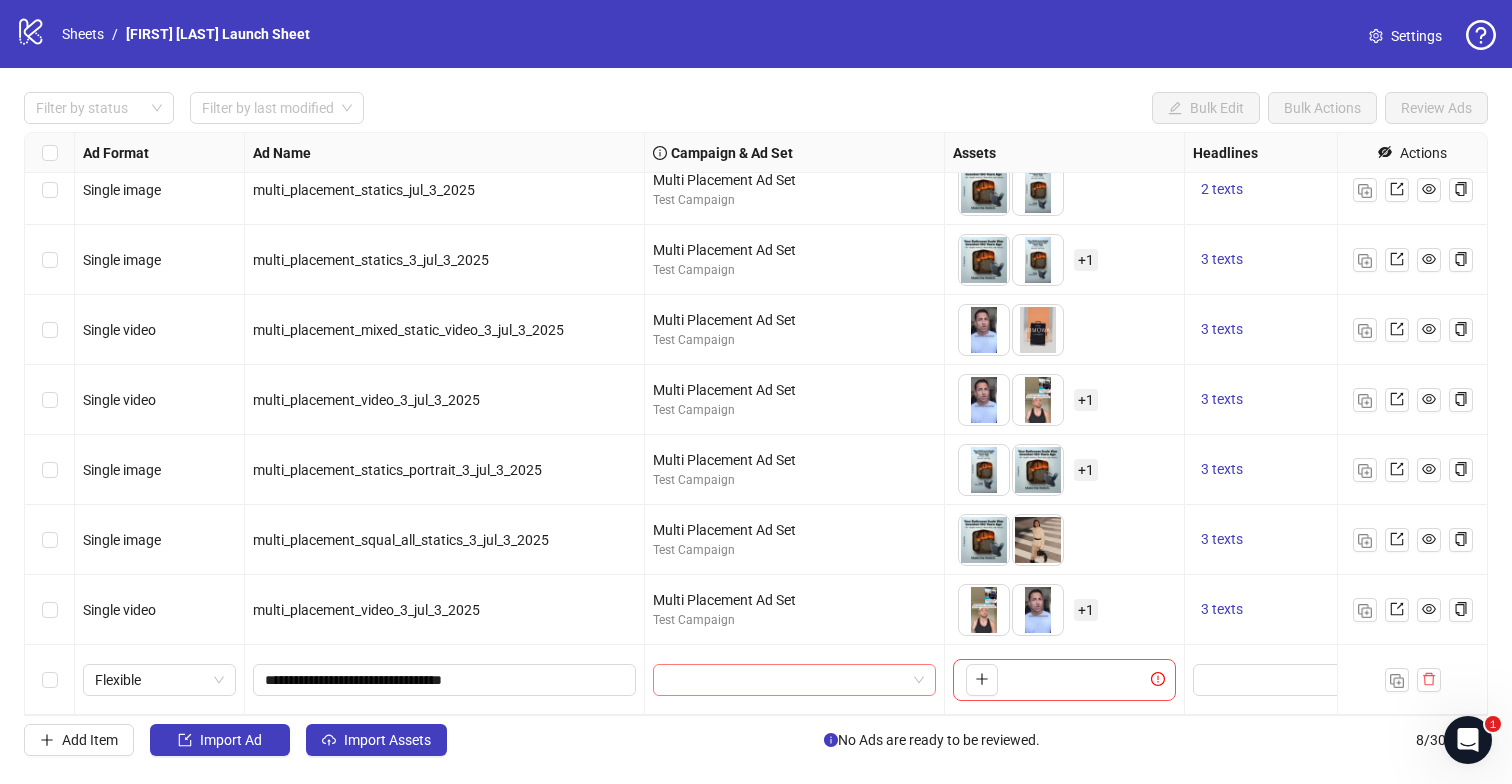 click at bounding box center (785, 680) 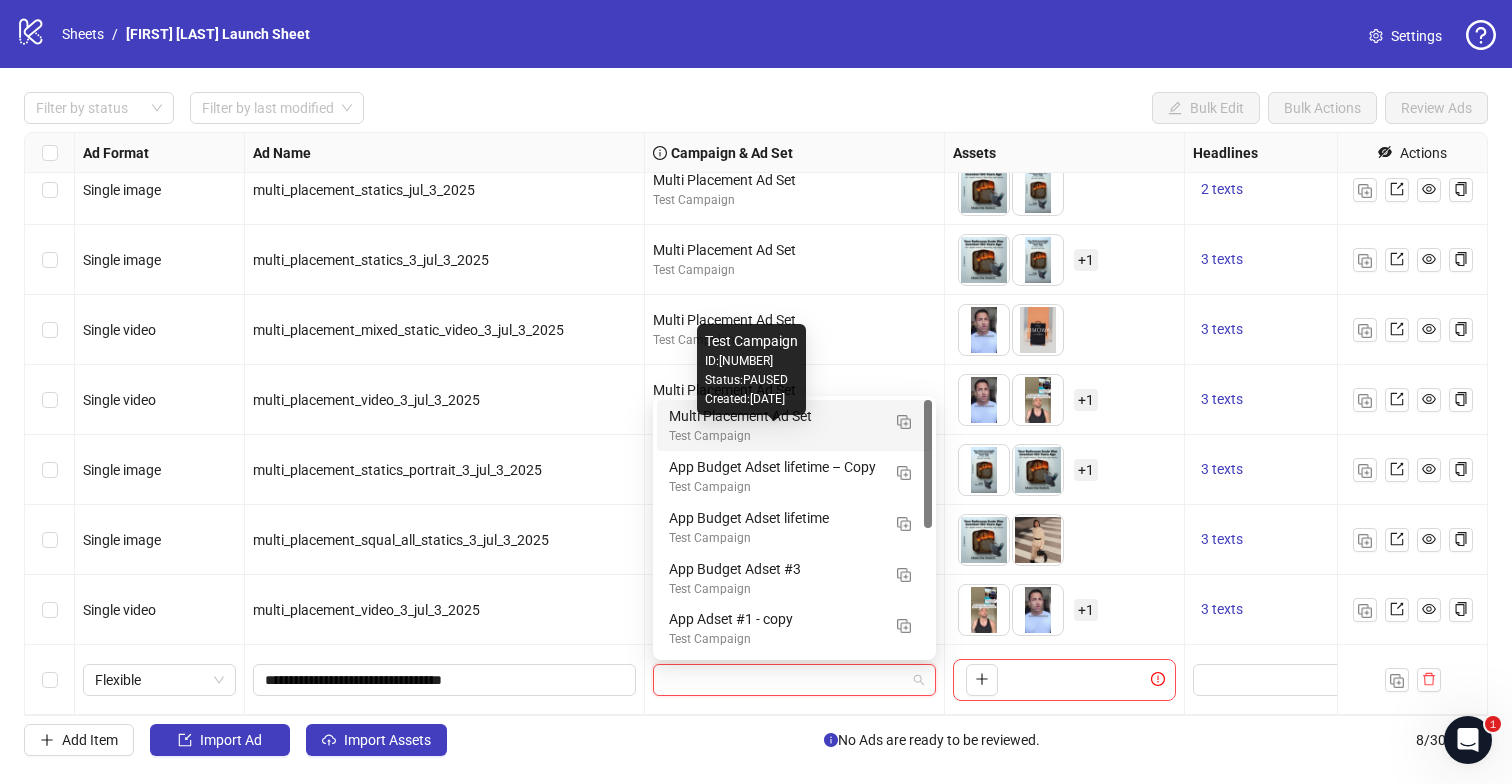 click on "Multi Placement Ad Set" at bounding box center [774, 416] 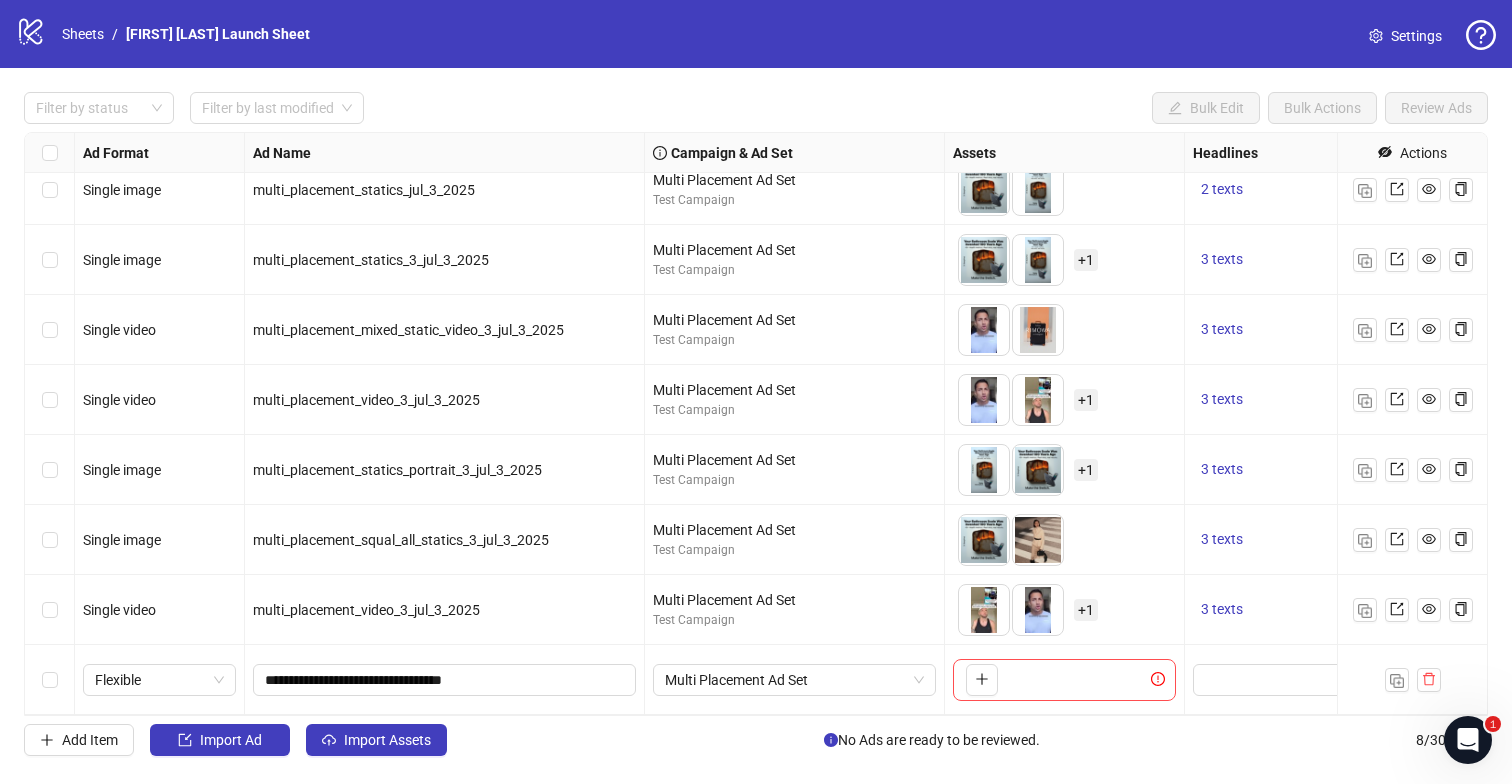 click on "To pick up a draggable item, press the space bar.
While dragging, use the arrow keys to move the item.
Press space again to drop the item in its new position, or press escape to cancel." at bounding box center [1064, 680] 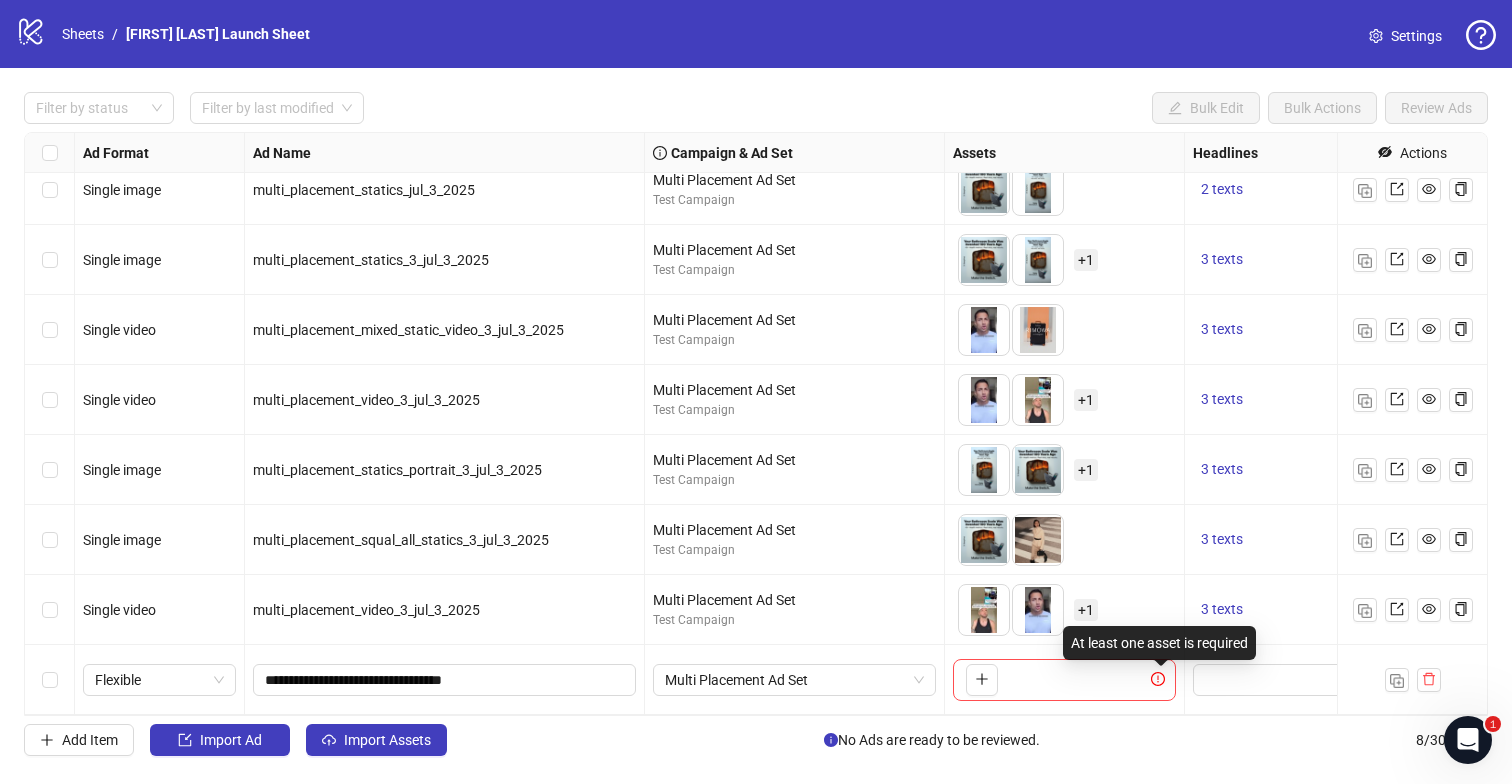 click on "To pick up a draggable item, press the space bar.
While dragging, use the arrow keys to move the item.
Press space again to drop the item in its new position, or press escape to cancel." at bounding box center (1064, 680) 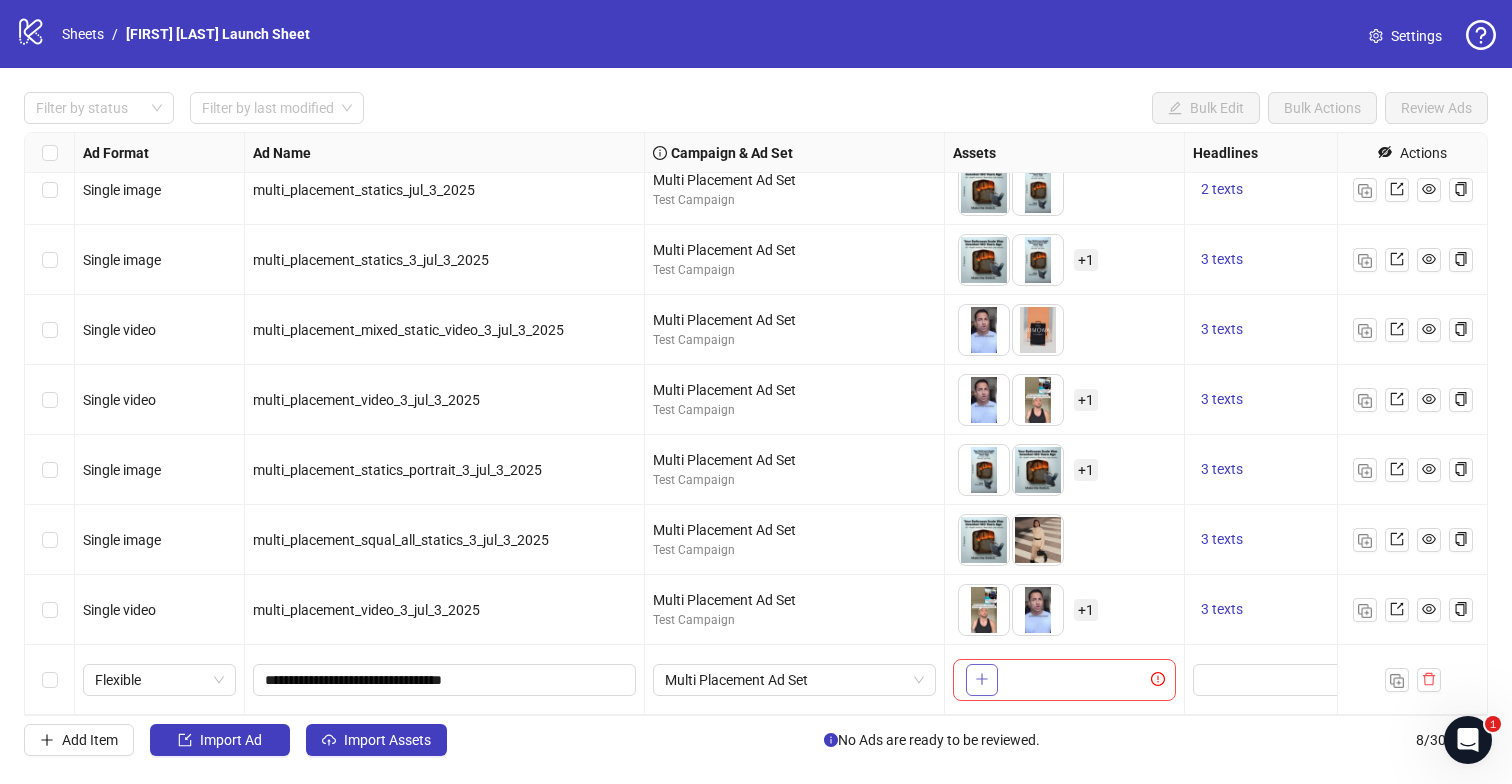 click at bounding box center (982, 679) 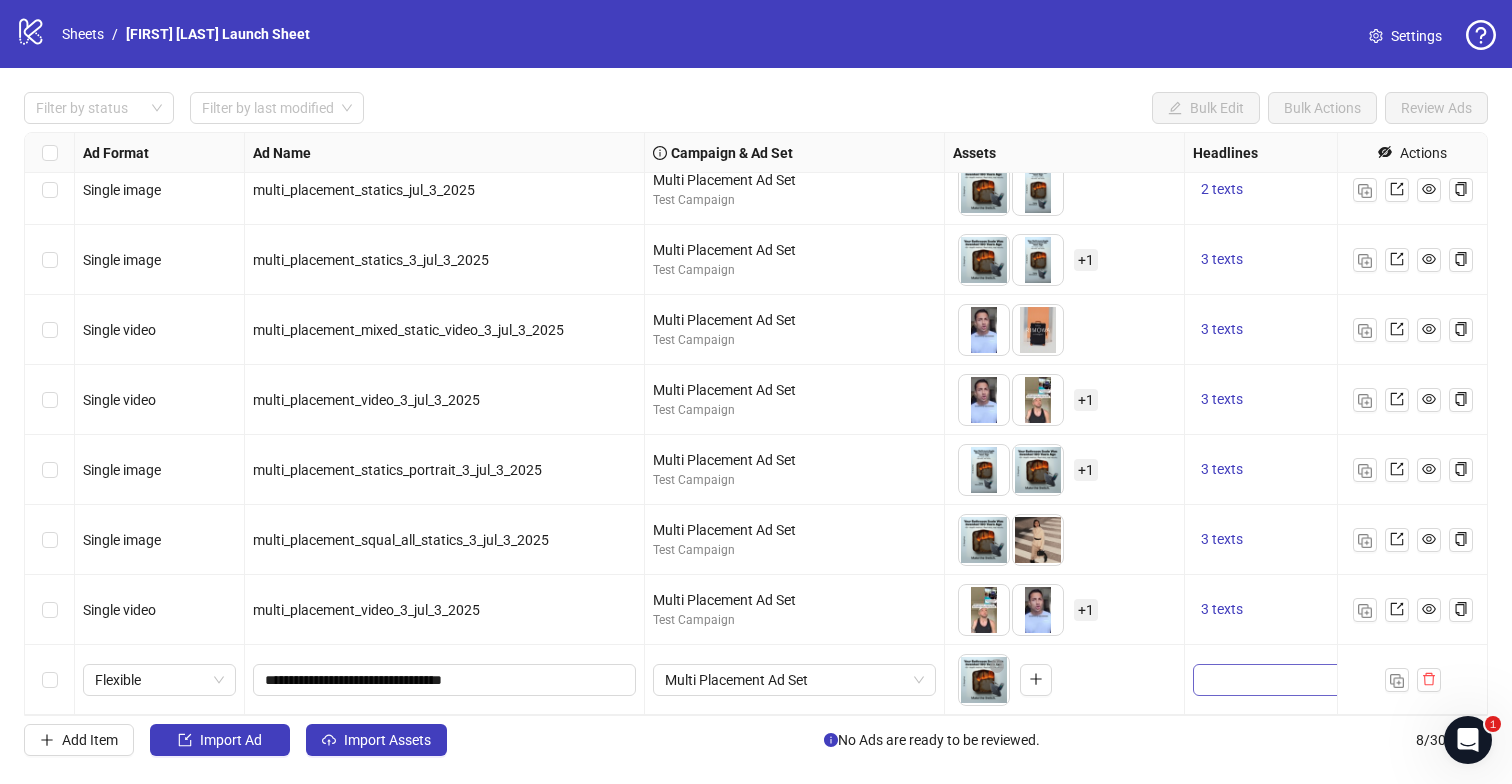 scroll, scrollTop: 18, scrollLeft: 45, axis: both 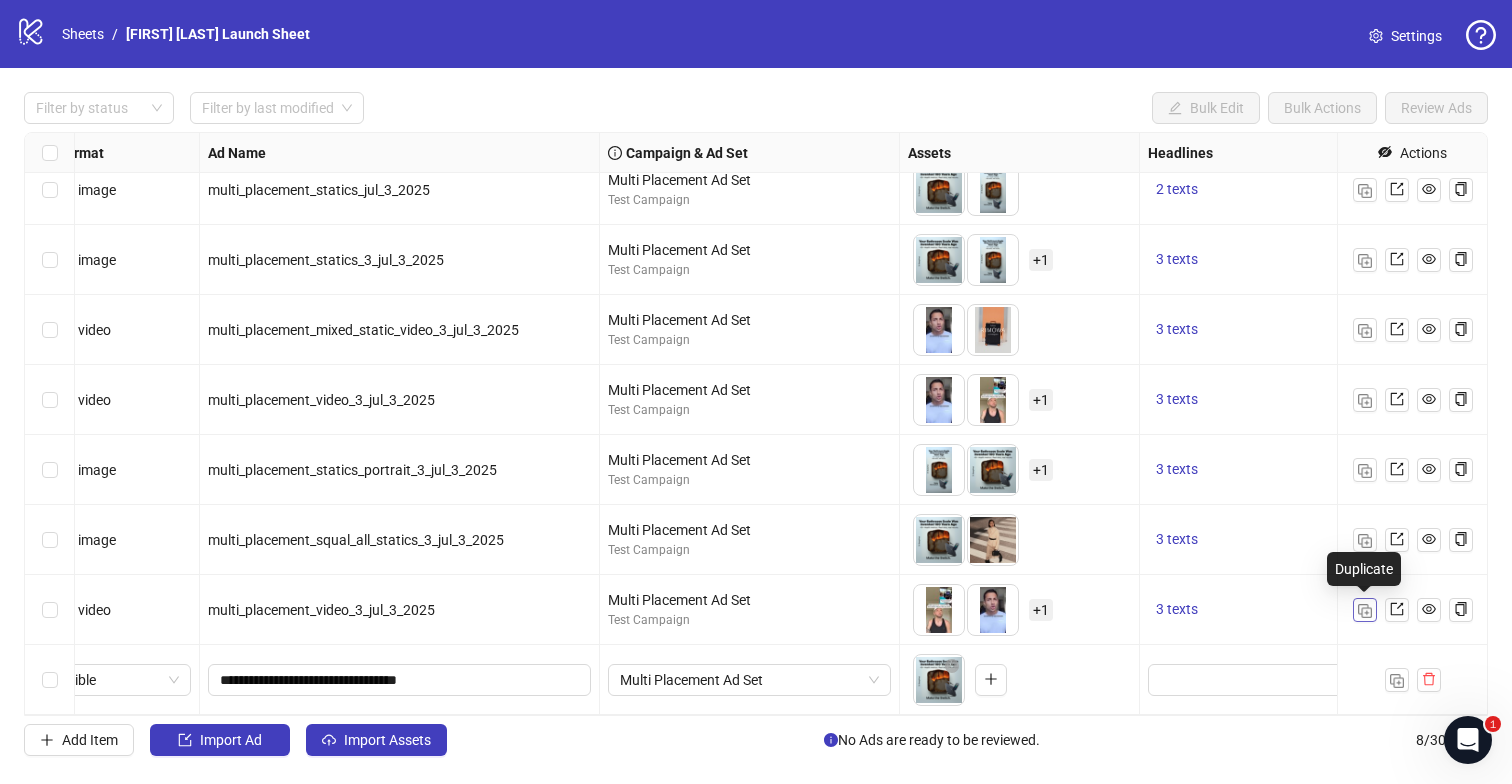 click at bounding box center (1365, 611) 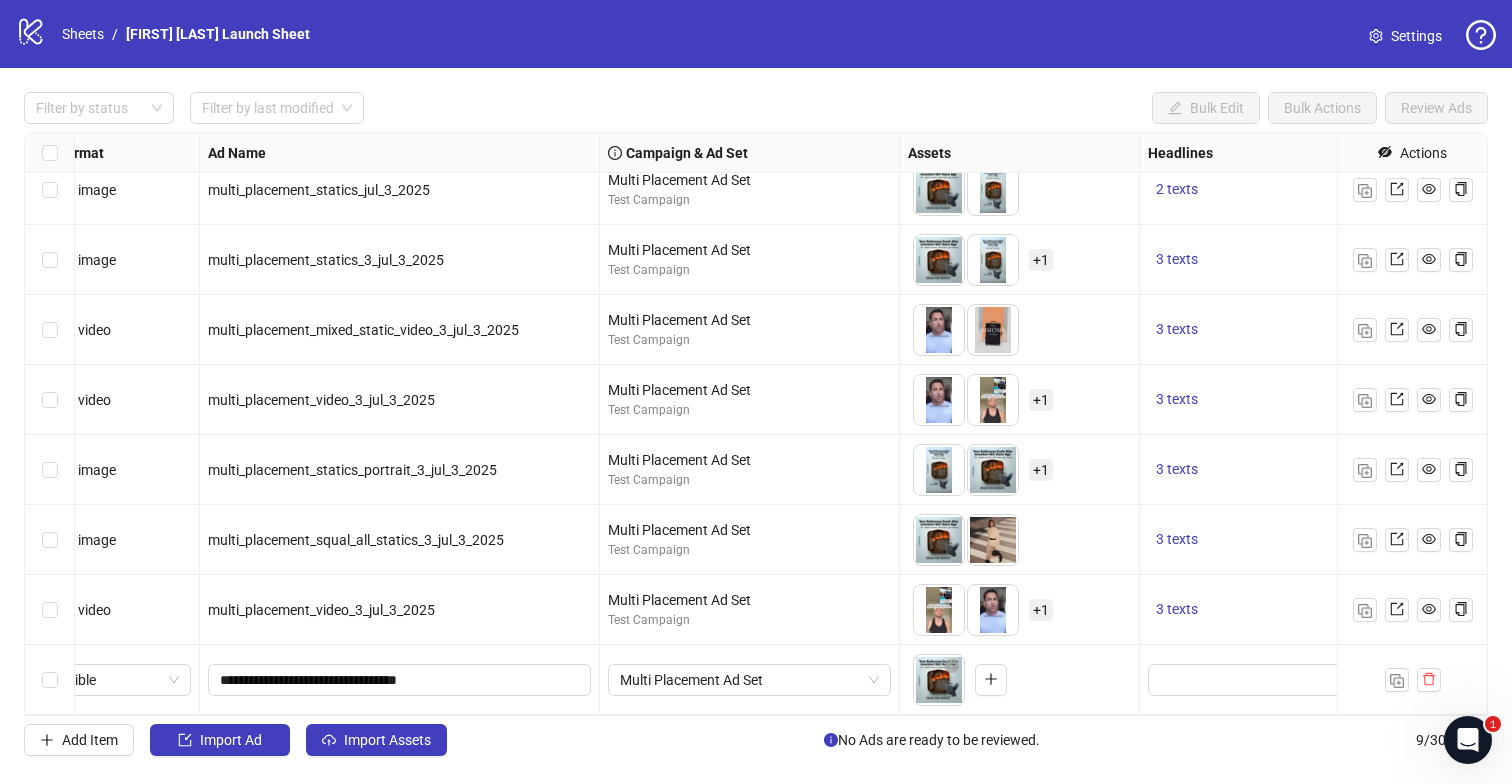 scroll, scrollTop: 88, scrollLeft: 45, axis: both 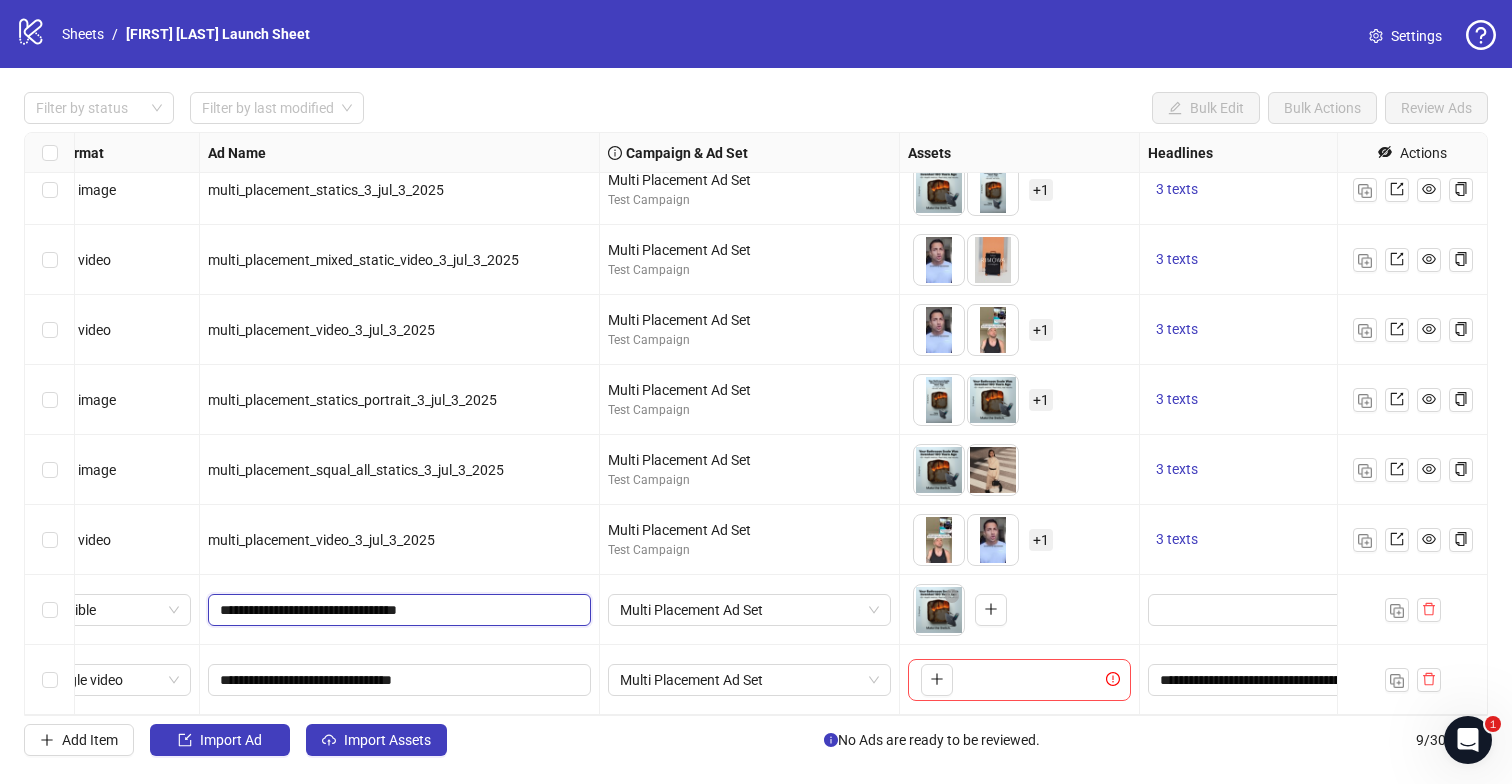 click on "**********" at bounding box center [397, 610] 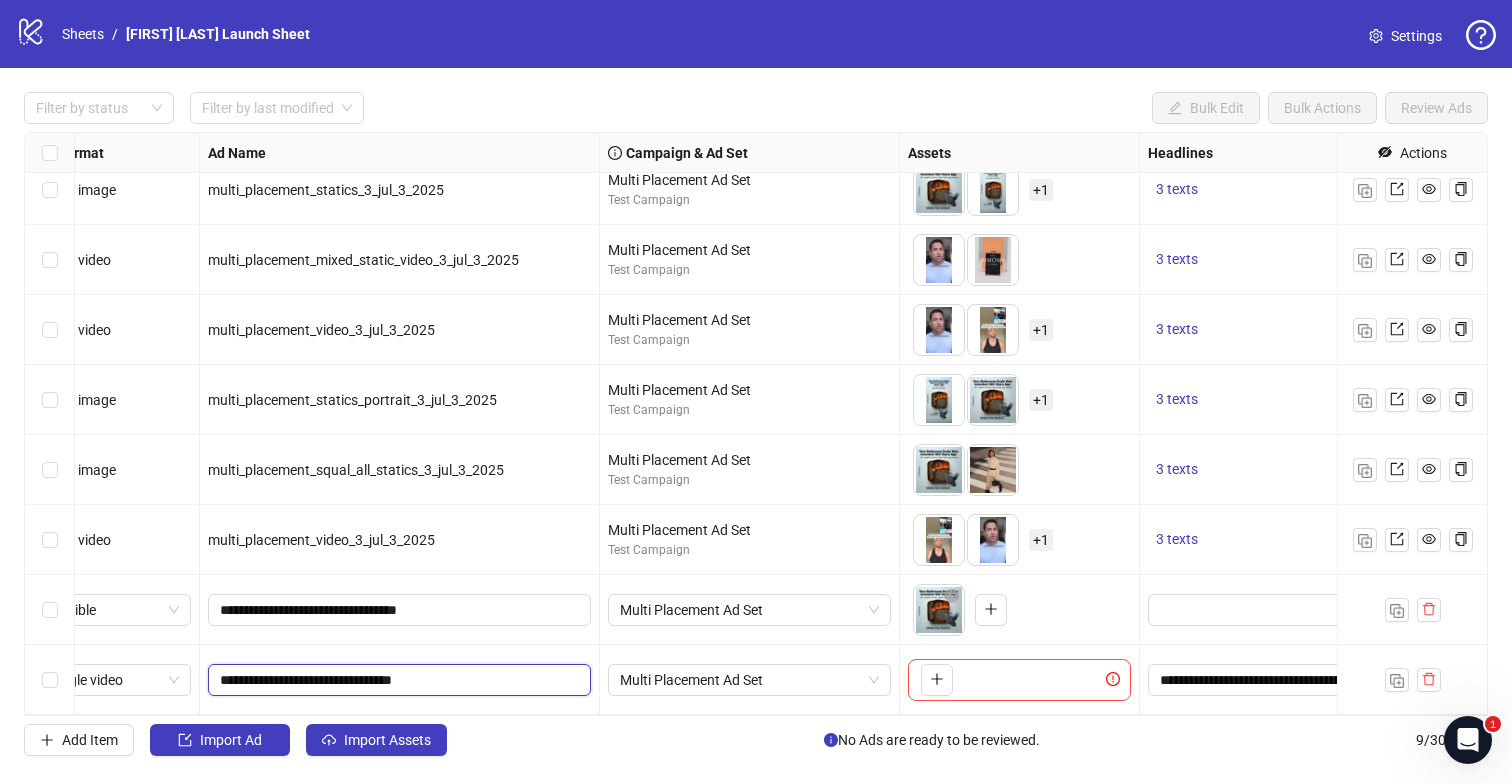 click on "**********" at bounding box center (397, 680) 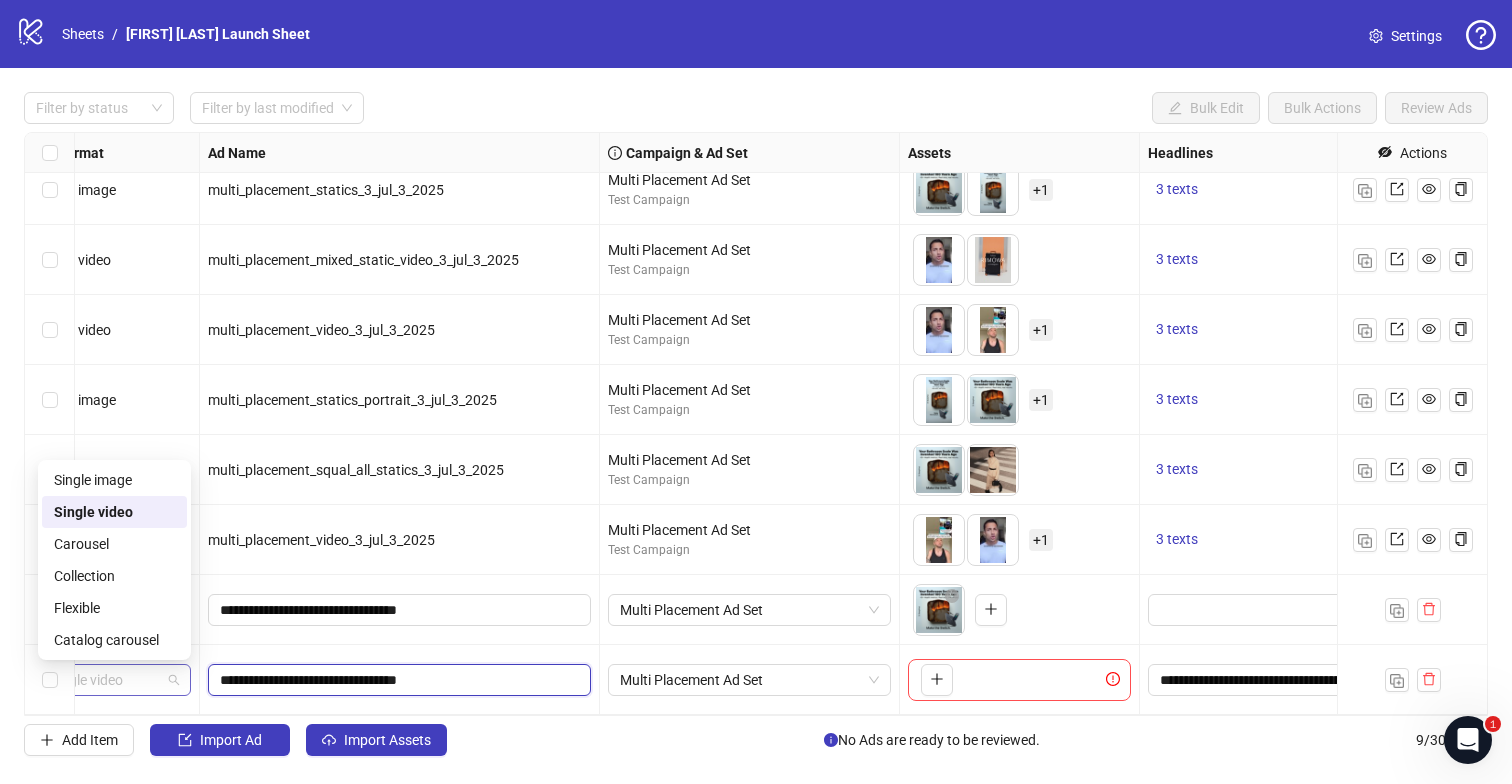 click on "Single video" at bounding box center [114, 680] 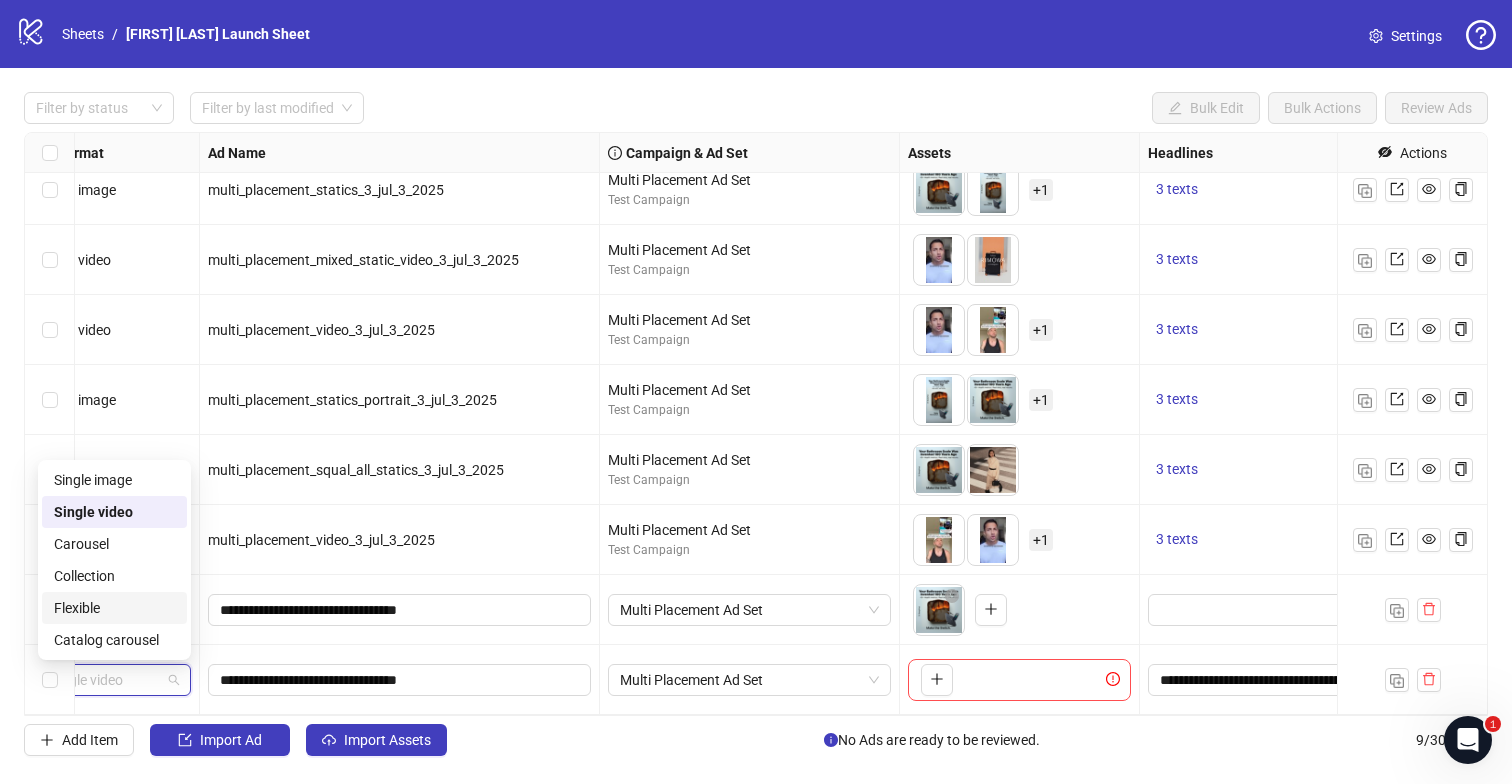 click on "Flexible" at bounding box center (114, 608) 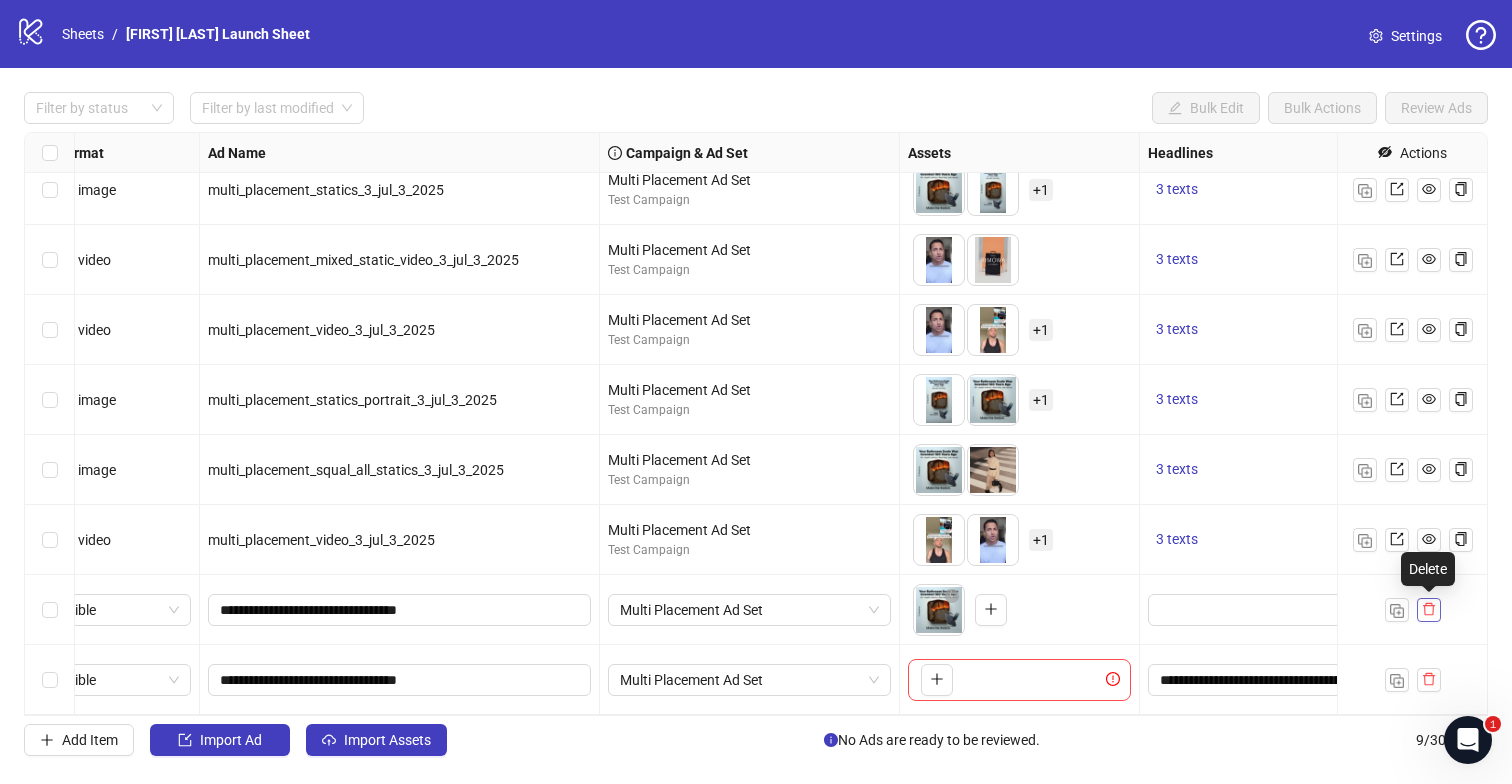 click at bounding box center [1429, 609] 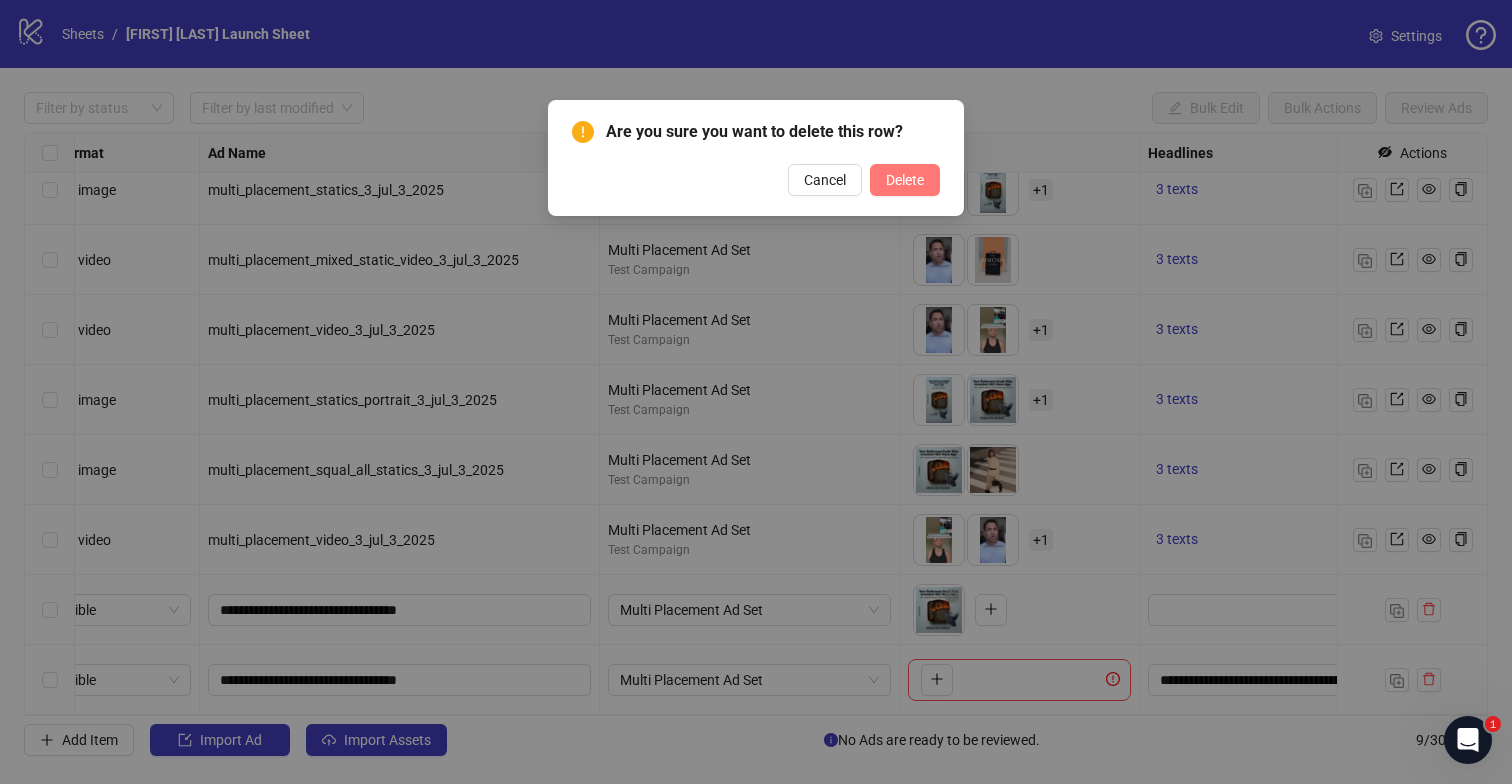 click on "Delete" at bounding box center (905, 180) 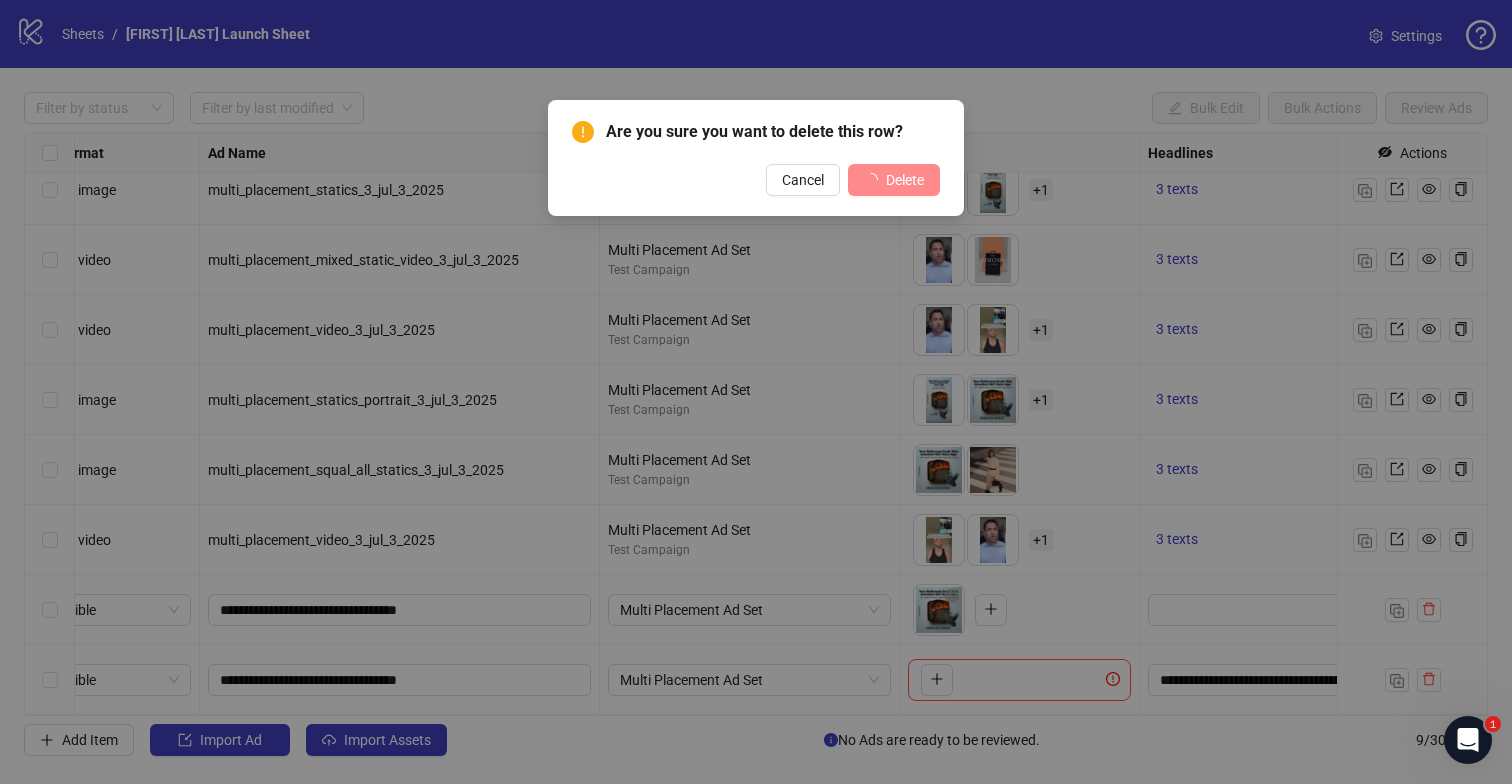 scroll, scrollTop: 18, scrollLeft: 45, axis: both 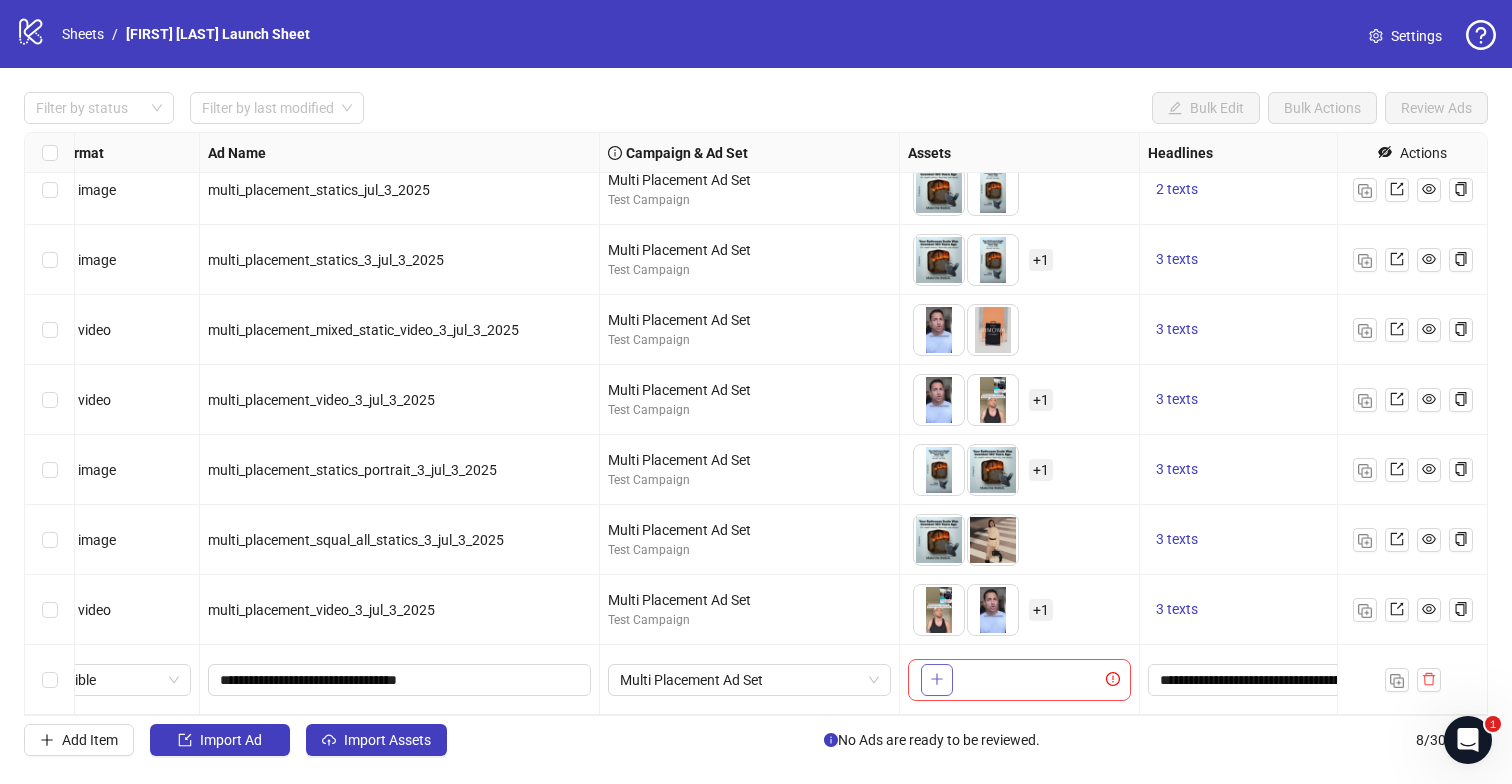 click at bounding box center (937, 679) 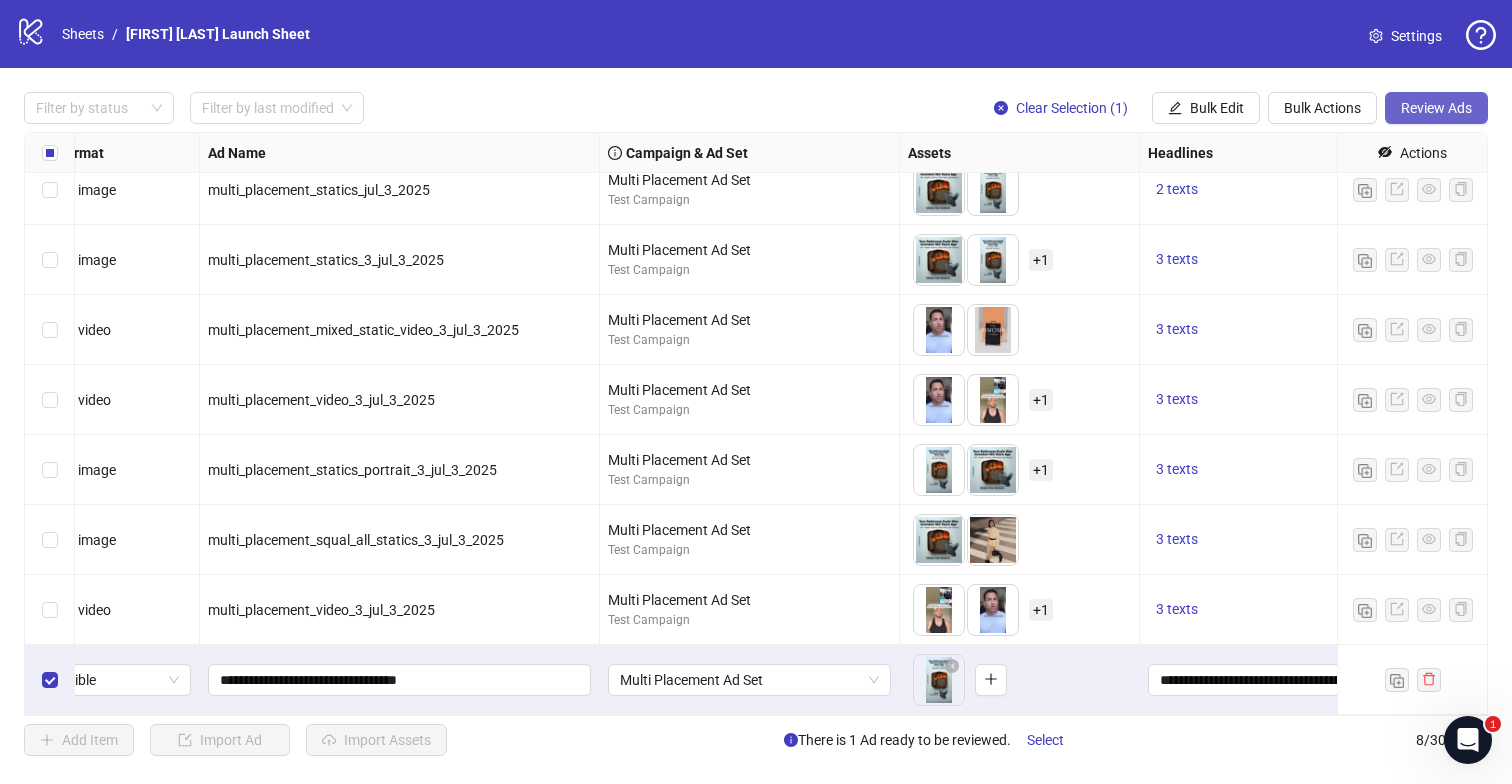 click on "Review Ads" at bounding box center (1436, 108) 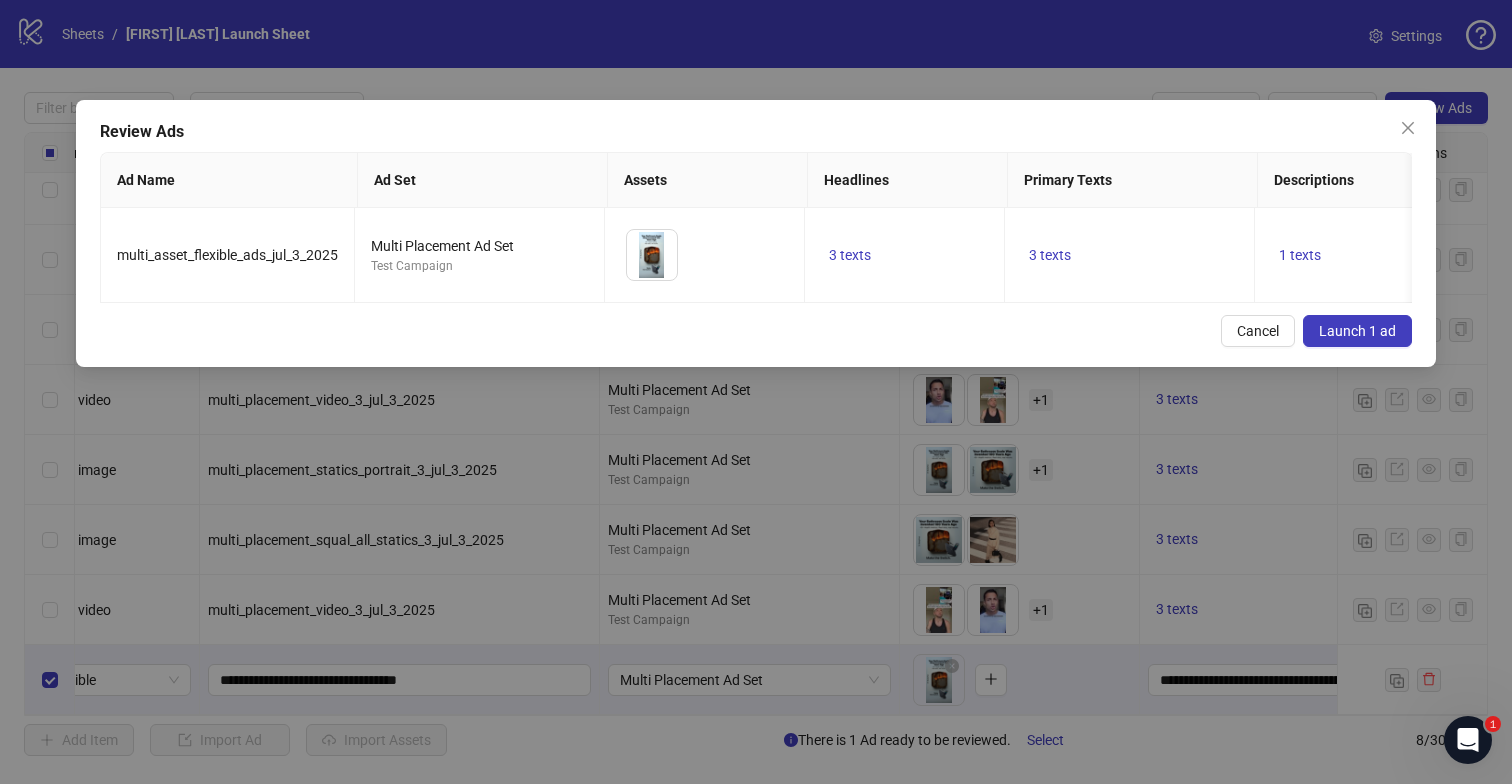 click on "Launch 1 ad" at bounding box center (1357, 331) 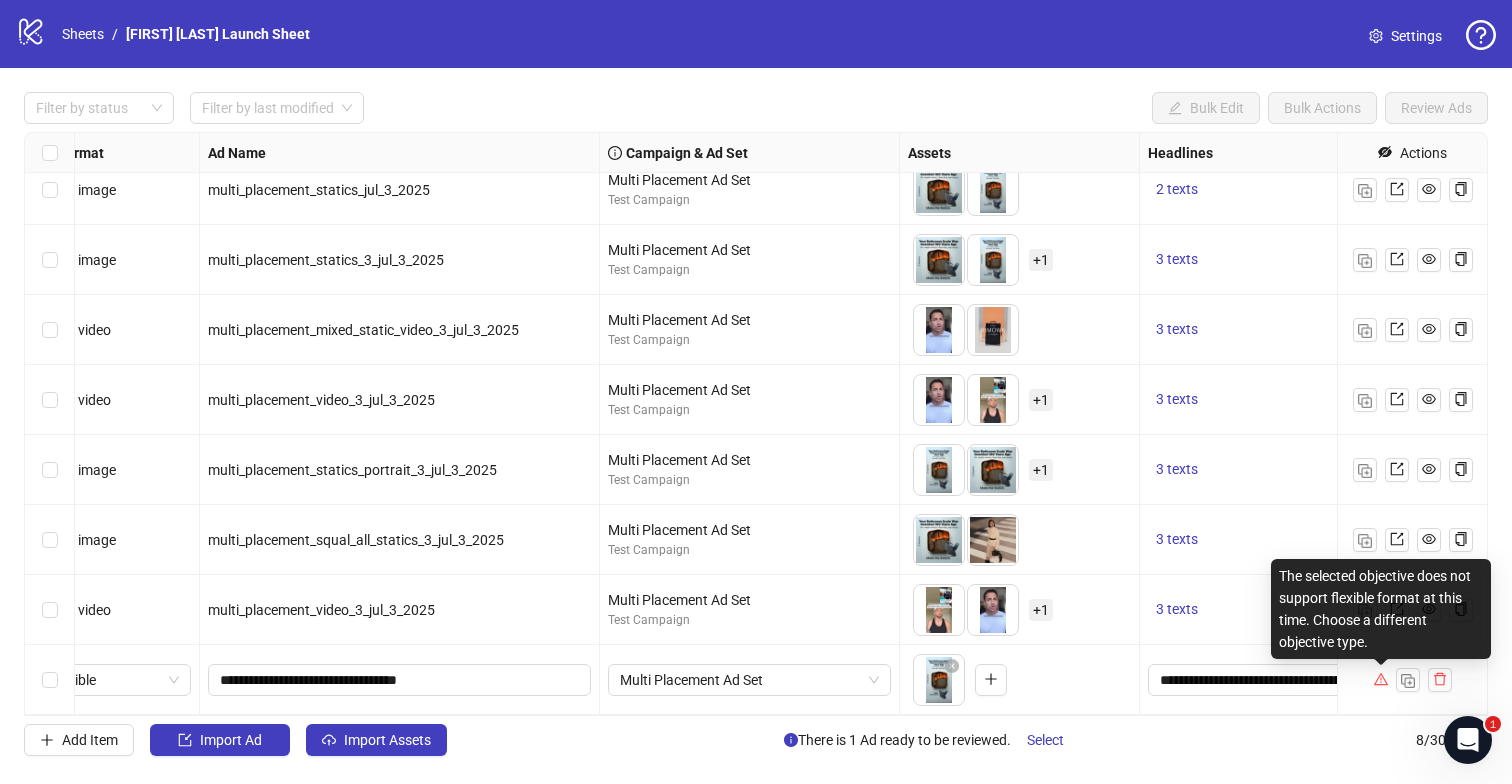 click on "The selected objective does not support flexible format at this time. Choose a different objective type." at bounding box center (1381, 609) 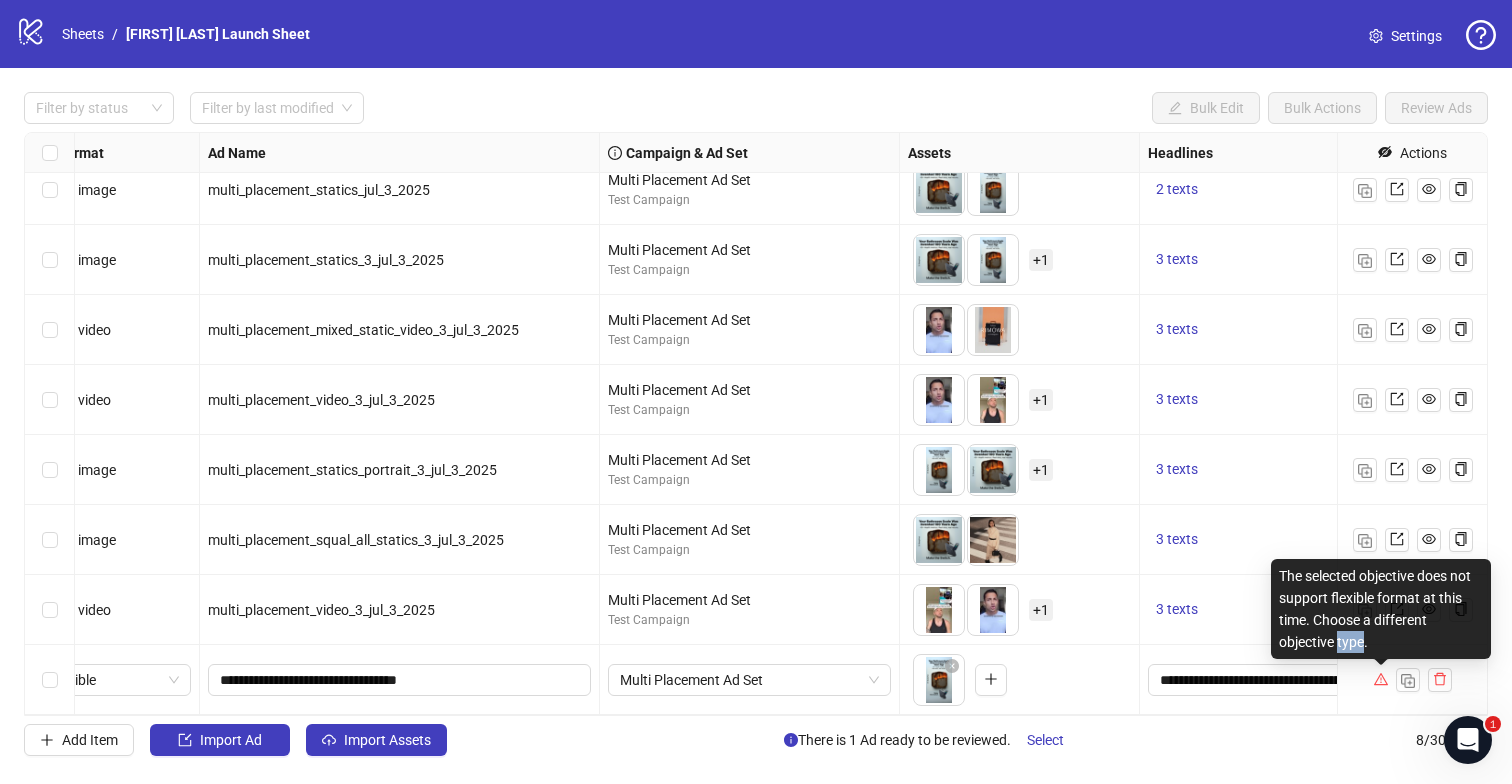 click on "The selected objective does not support flexible format at this time. Choose a different objective type." at bounding box center [1381, 609] 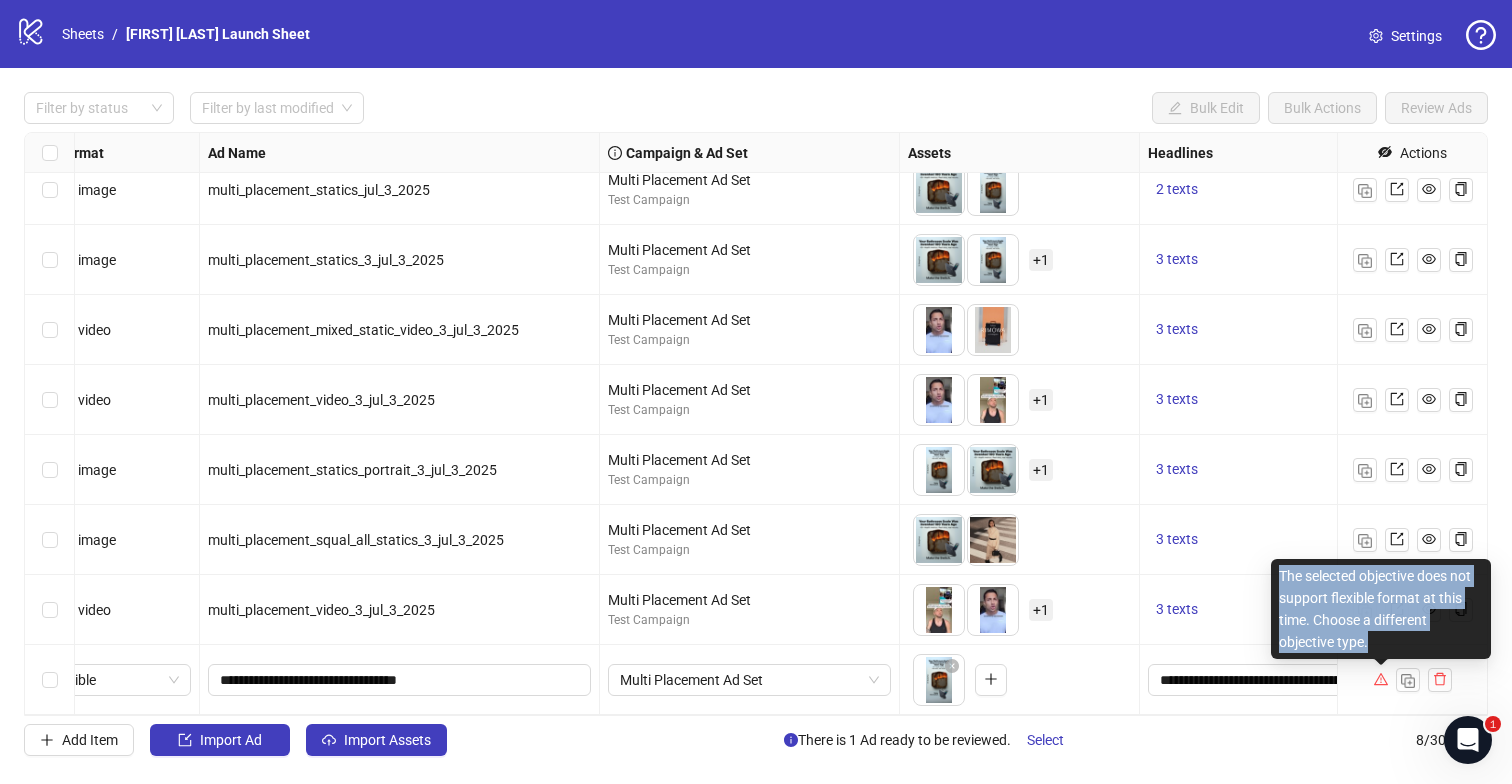 click on "The selected objective does not support flexible format at this time. Choose a different objective type." at bounding box center [1381, 609] 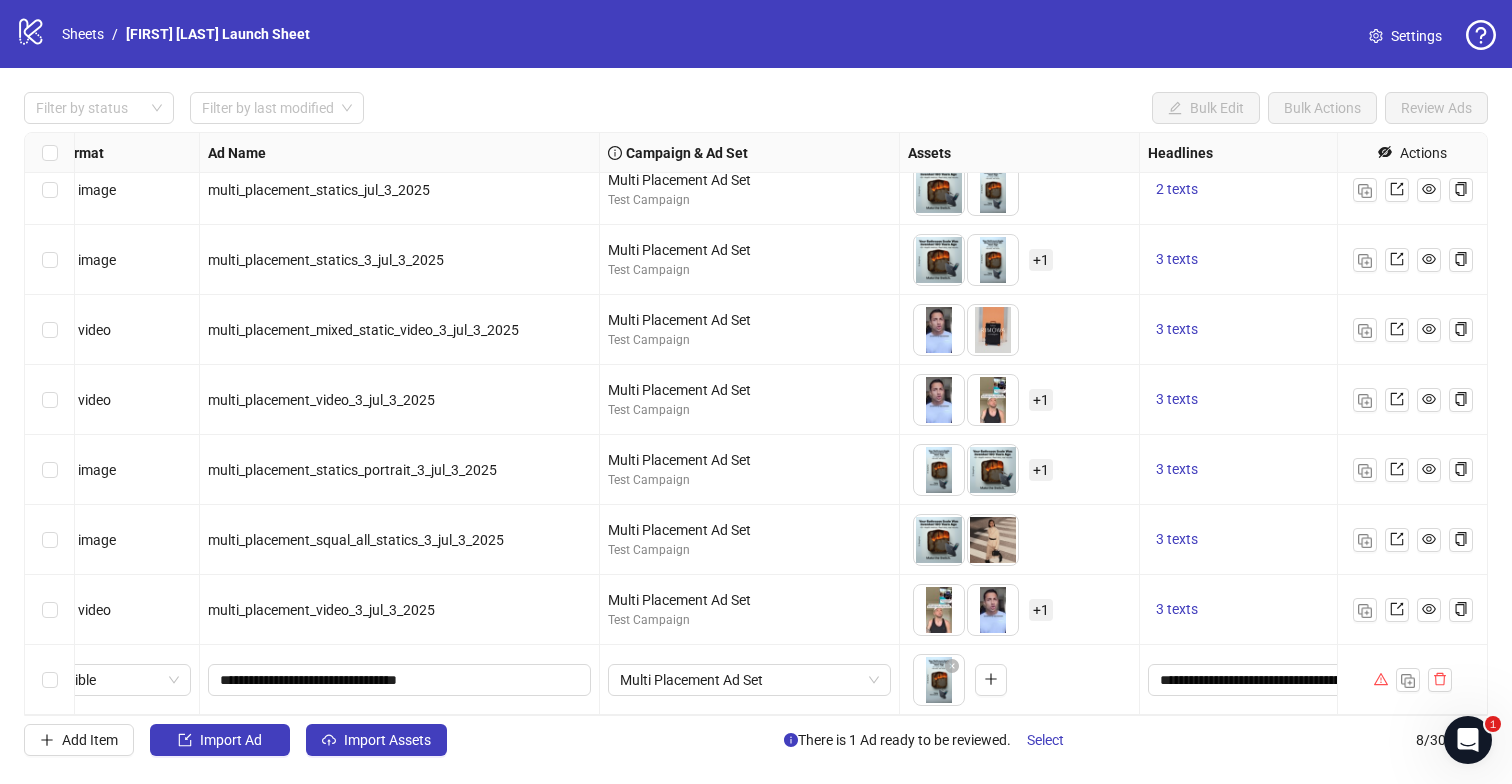 click on "**********" at bounding box center (1290, 680) 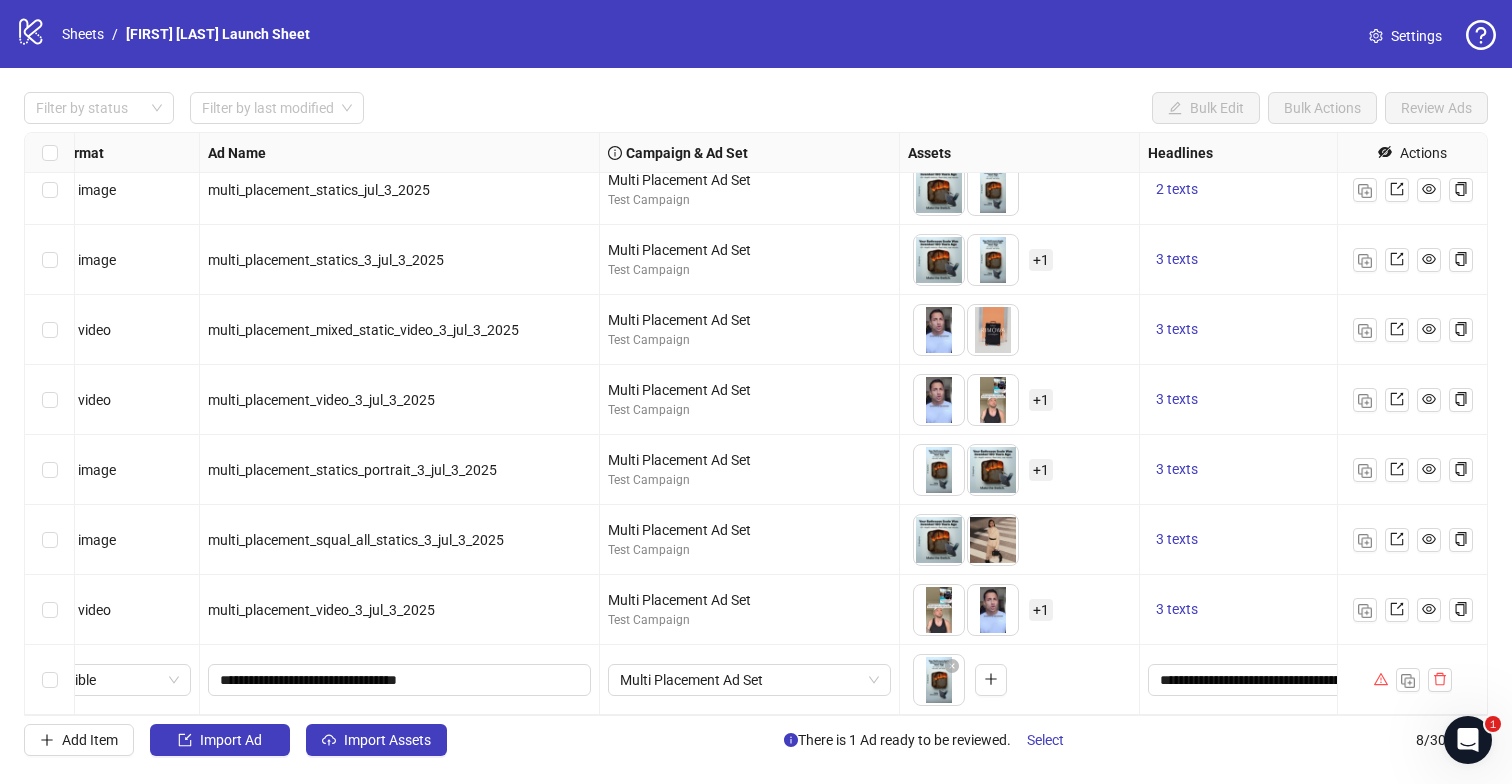 click at bounding box center (1481, 35) 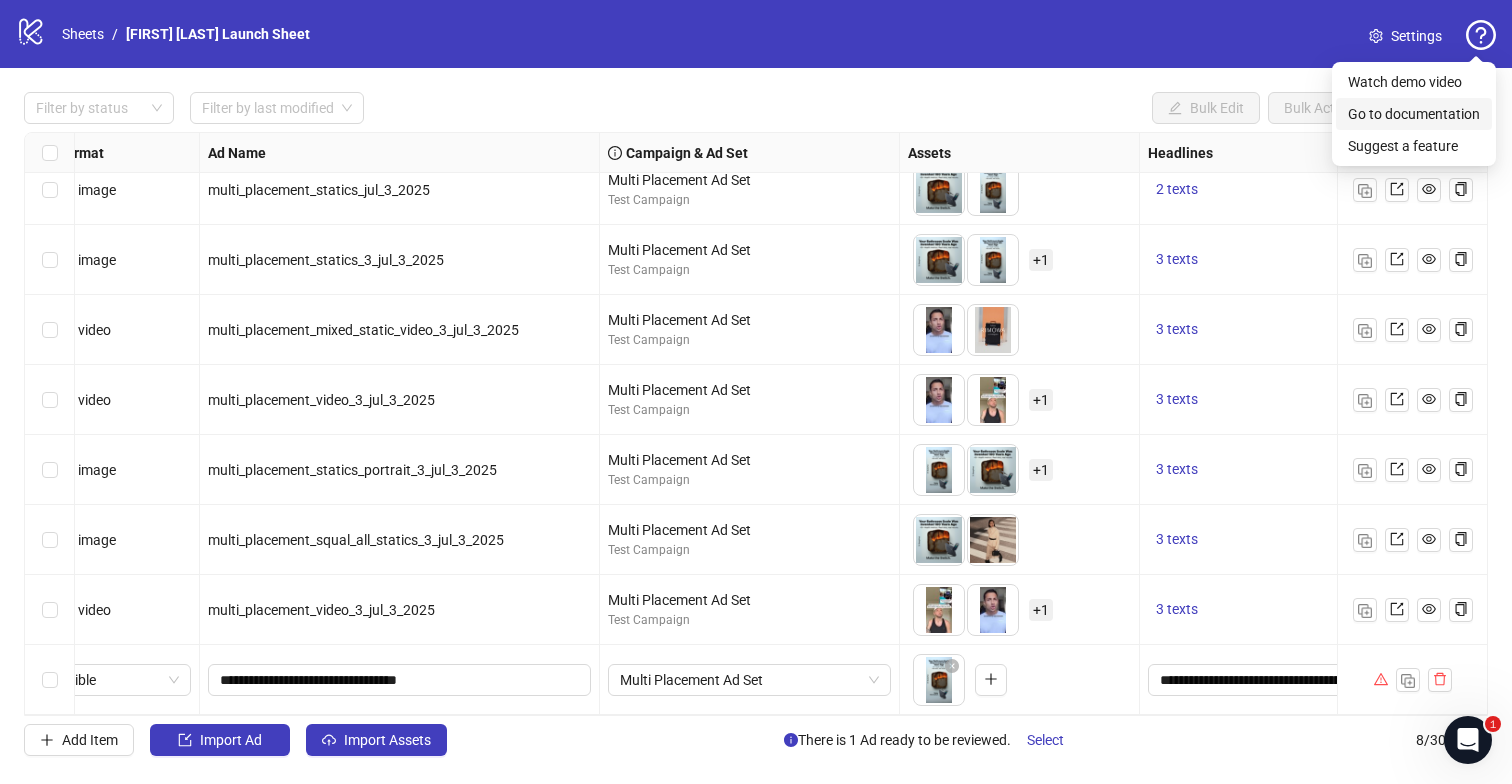 click on "Go to documentation" at bounding box center [1414, 114] 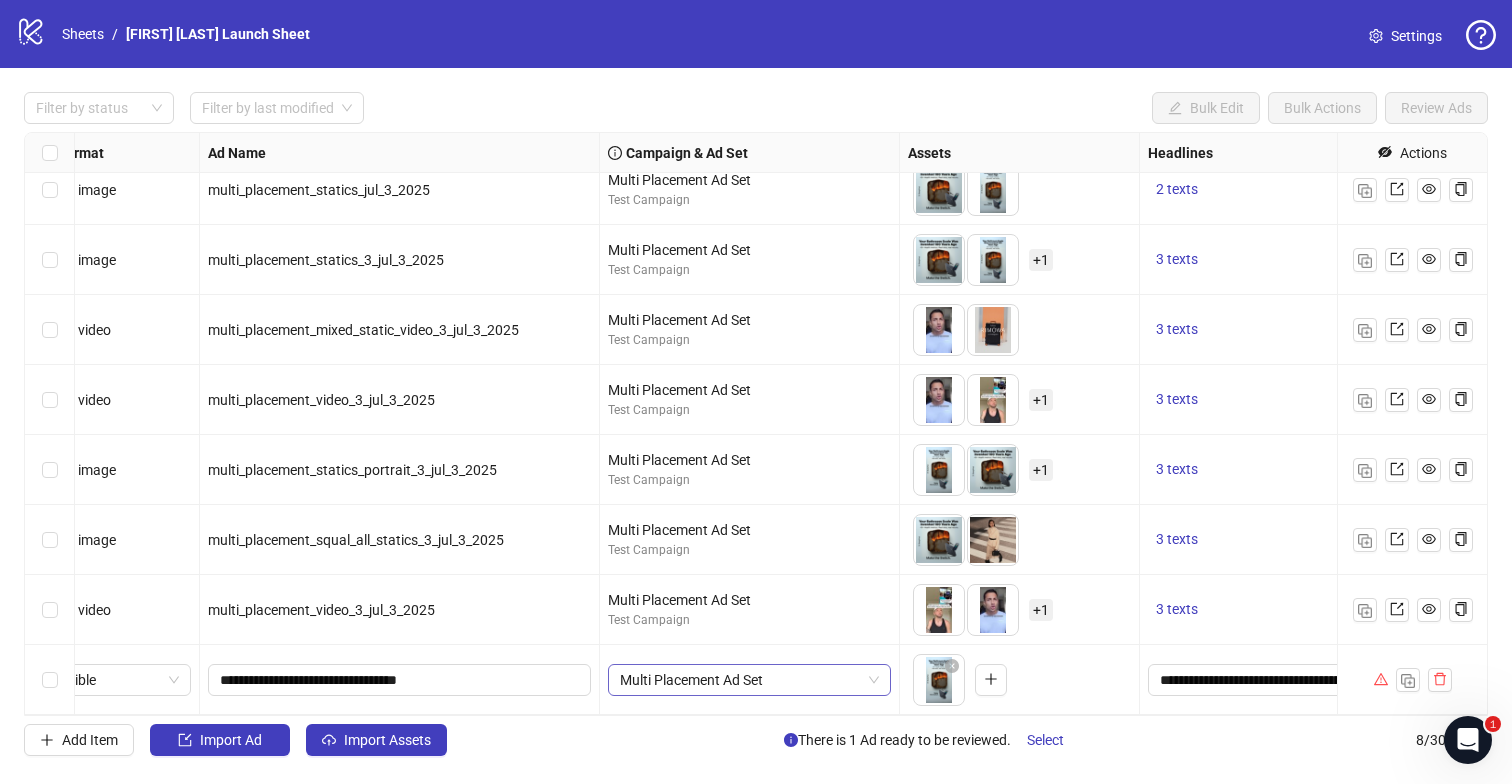 click on "Multi Placement Ad Set" at bounding box center [114, 680] 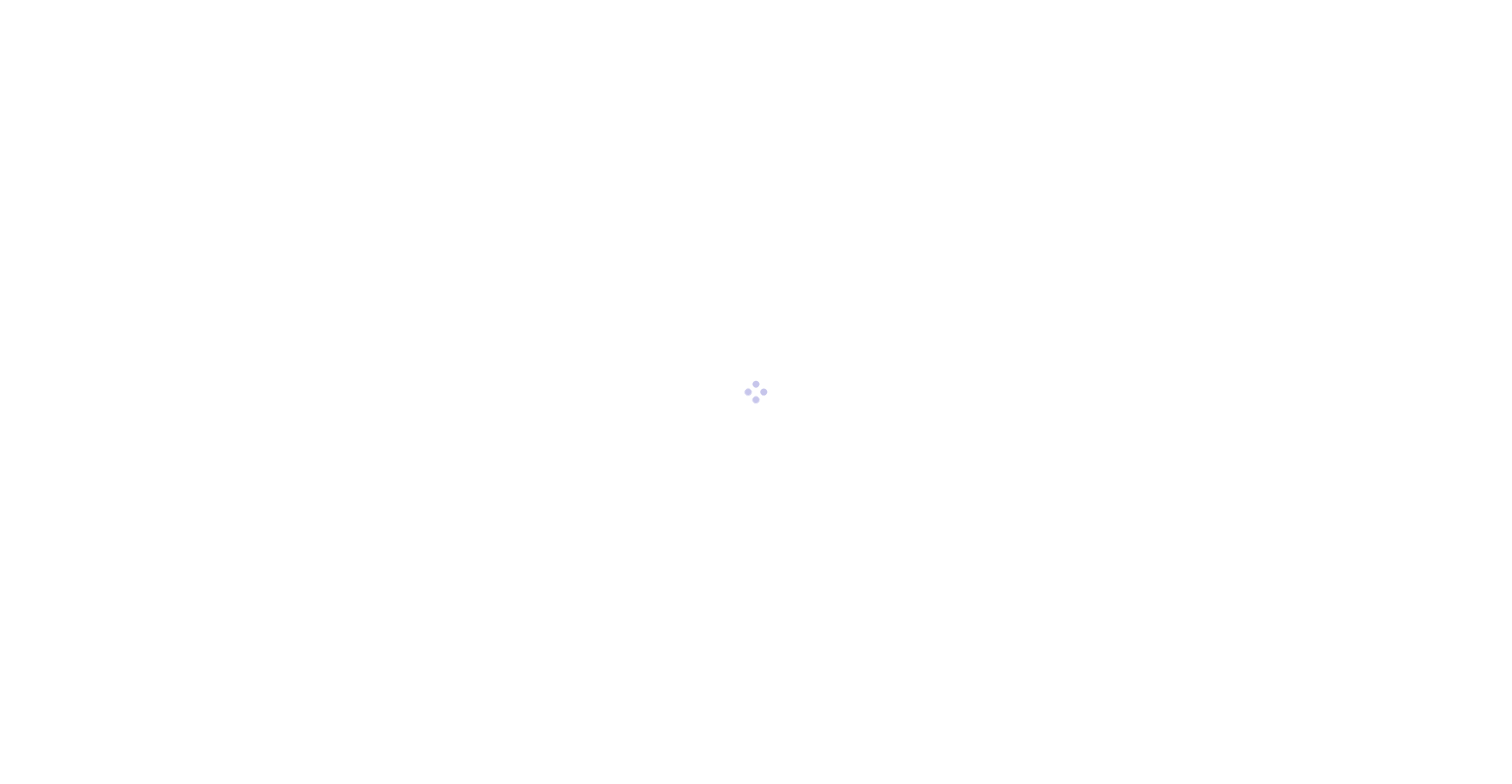 scroll, scrollTop: 0, scrollLeft: 0, axis: both 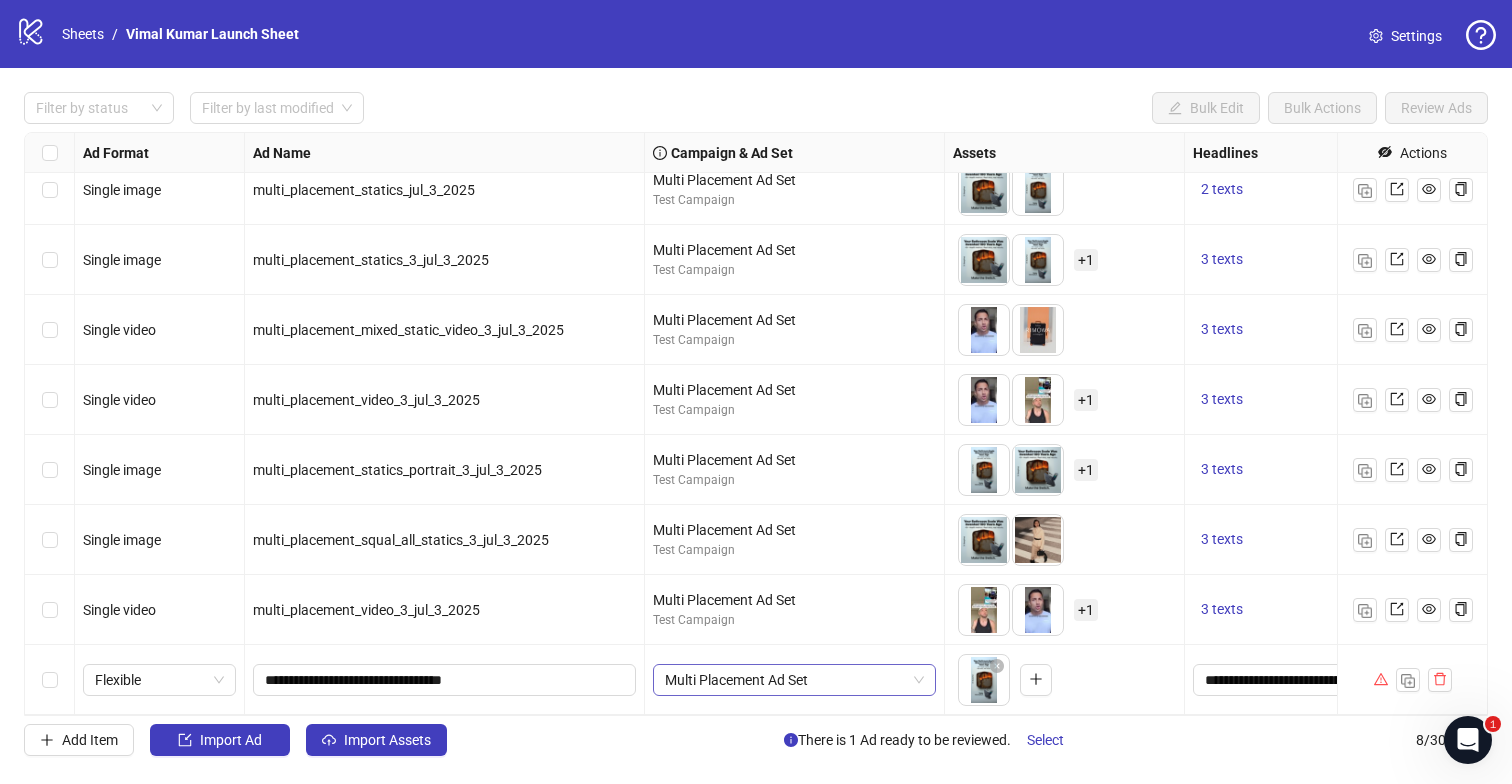click on "Multi Placement Ad Set" at bounding box center [159, 680] 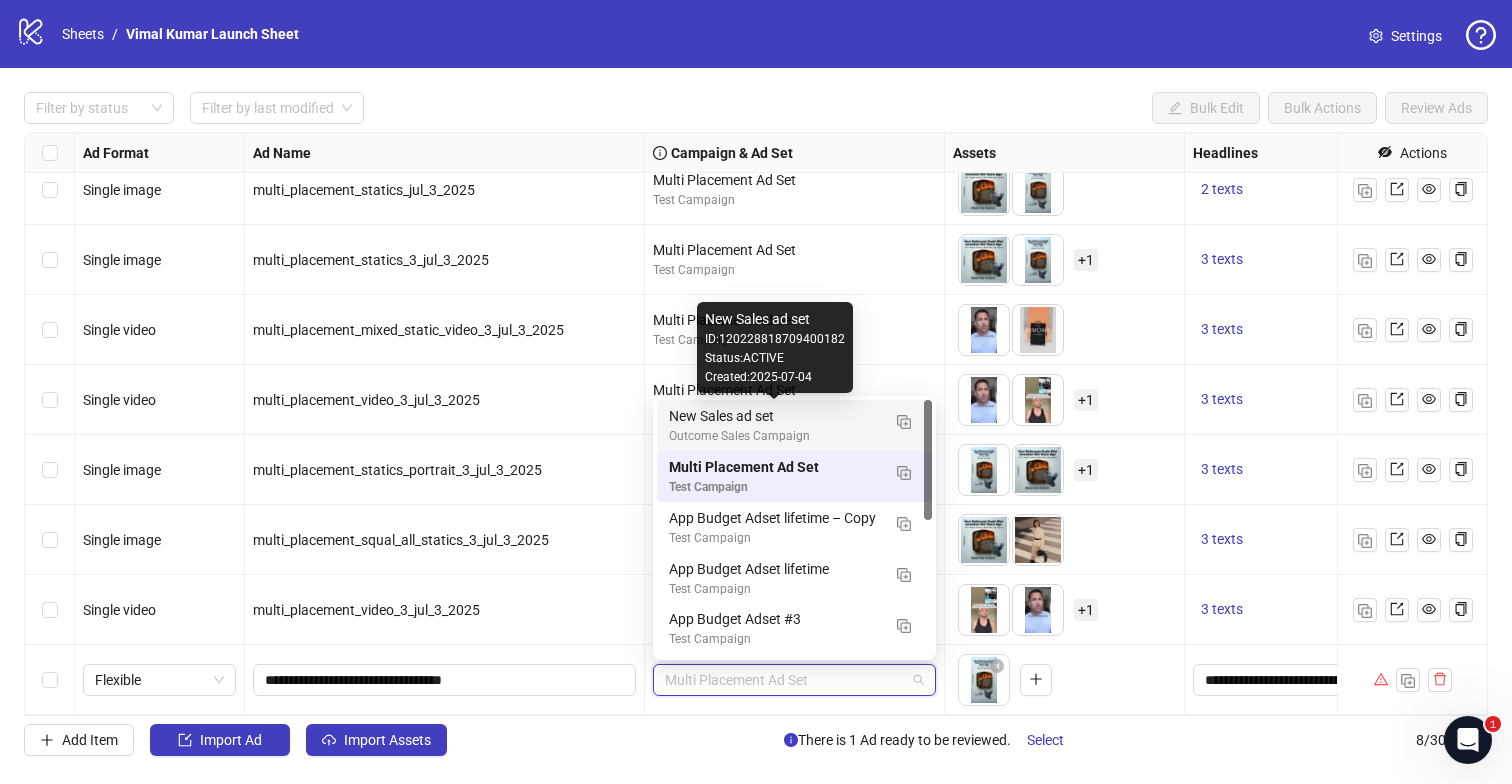 click on "New Sales ad set" at bounding box center (774, 416) 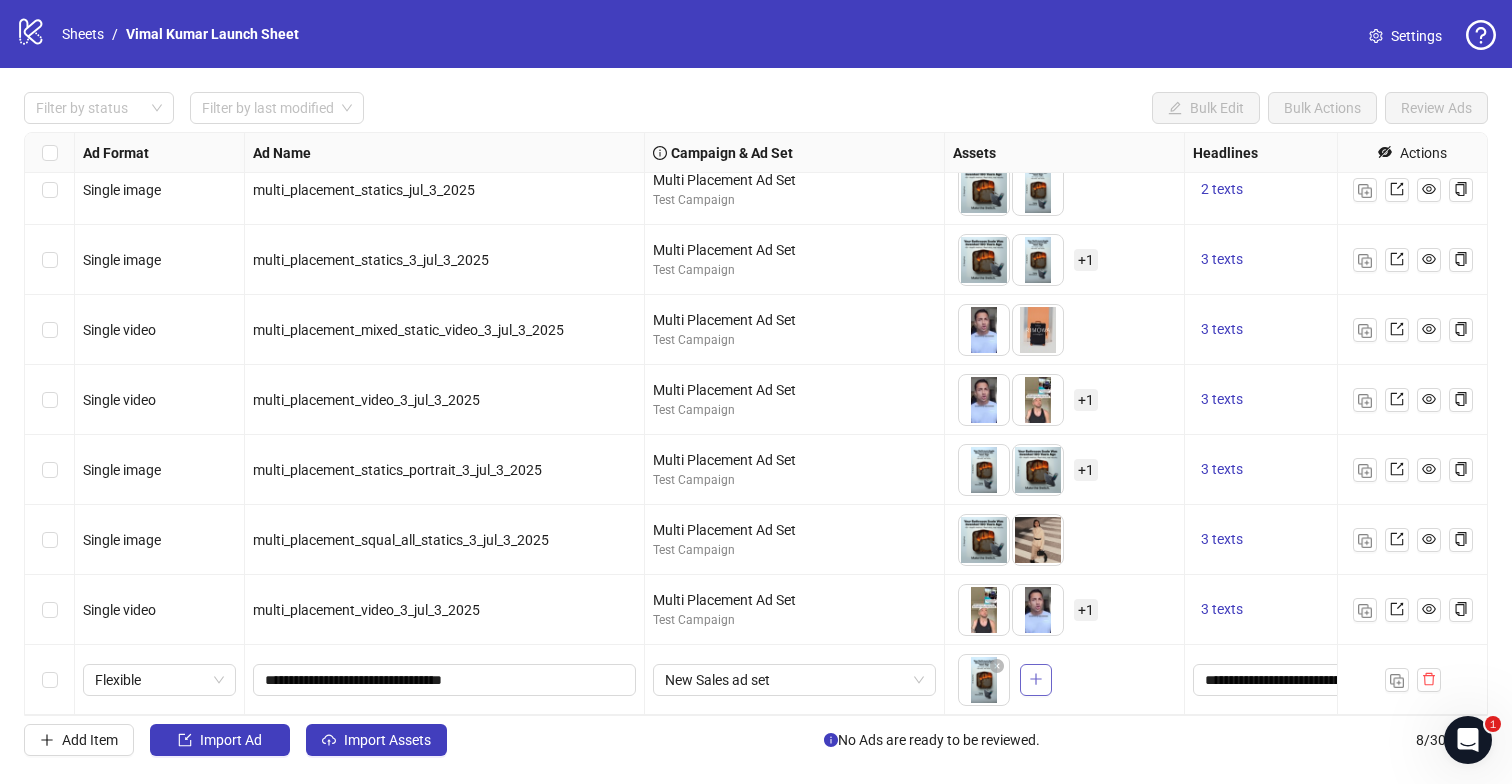 click at bounding box center [1035, 679] 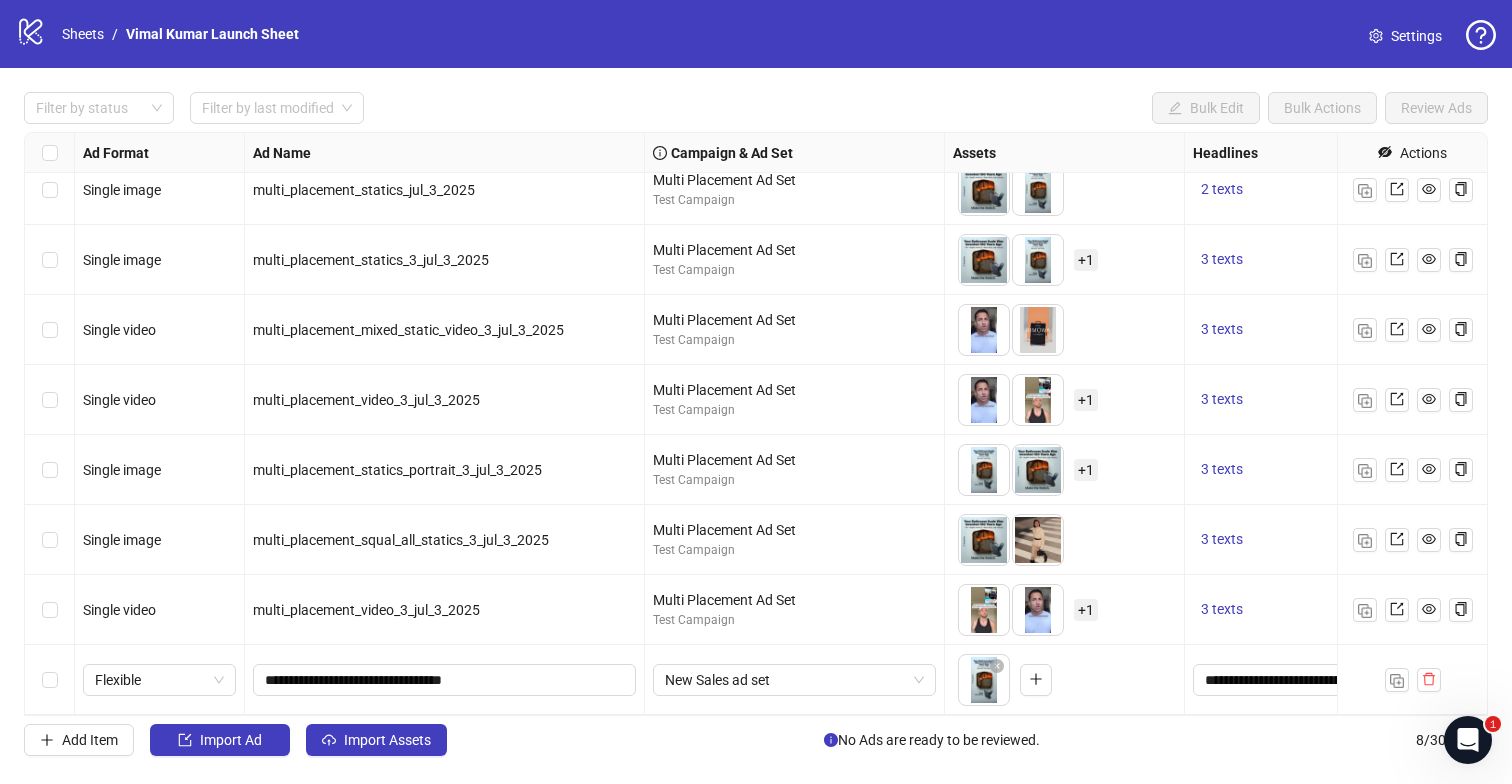 type 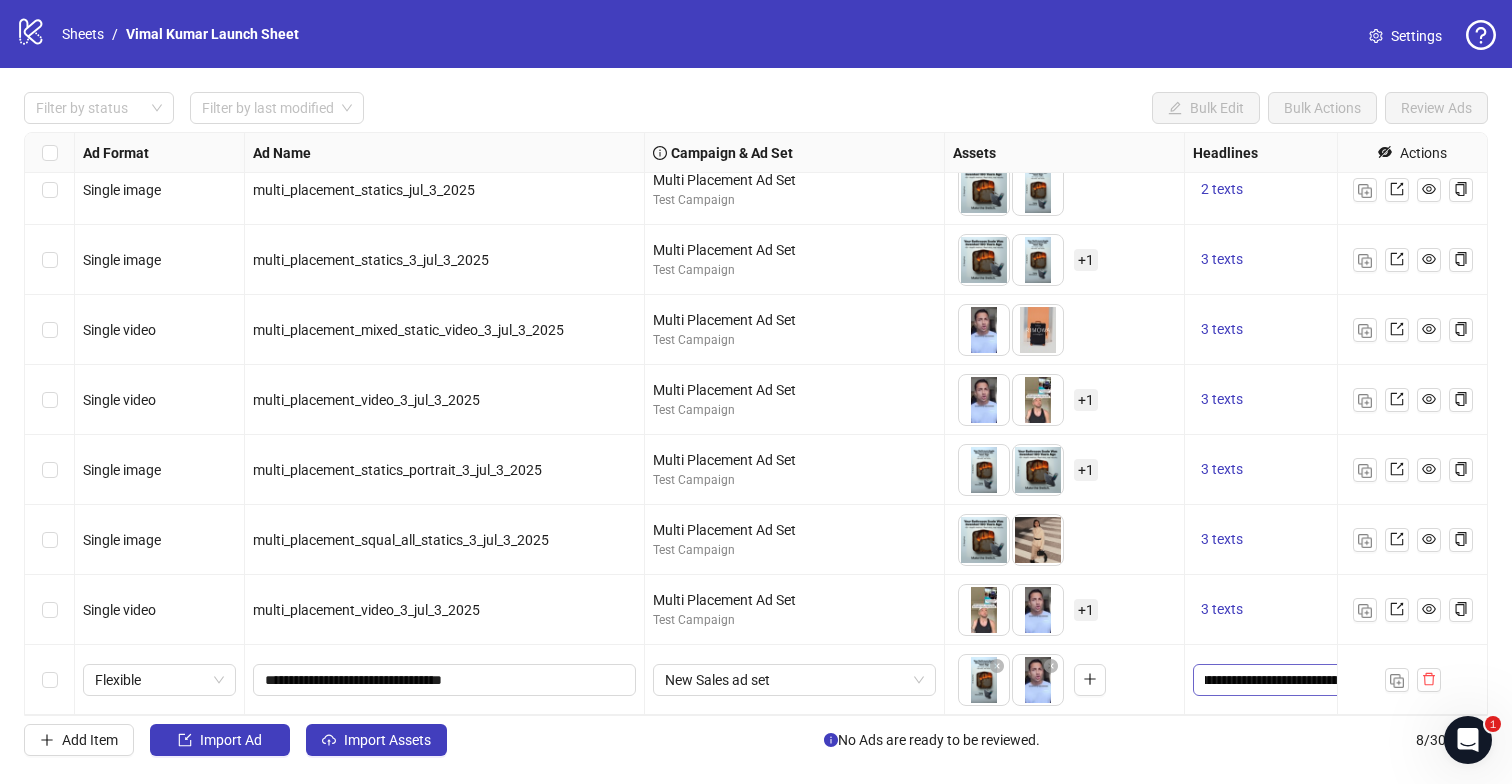 scroll, scrollTop: 0, scrollLeft: 24, axis: horizontal 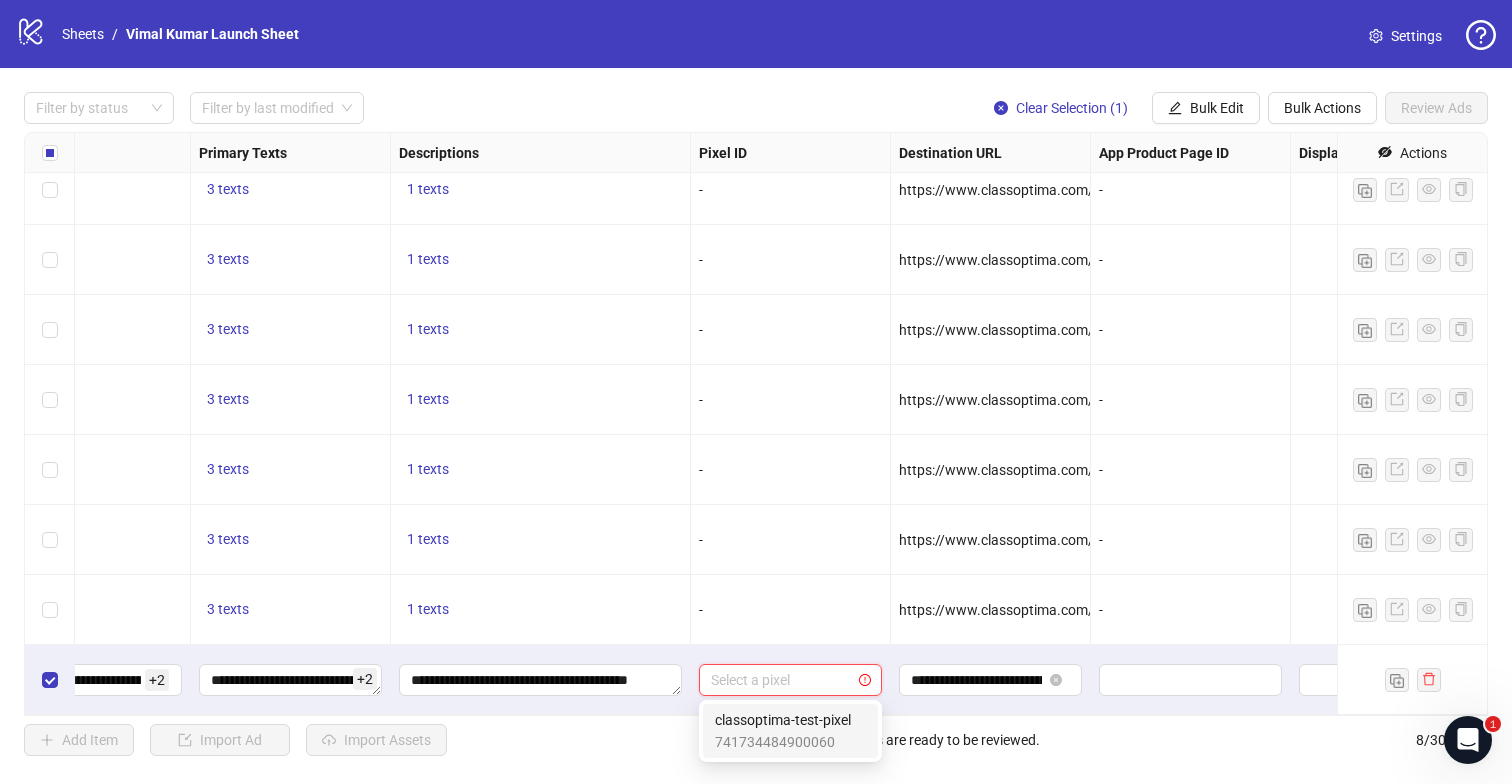 click at bounding box center (781, 680) 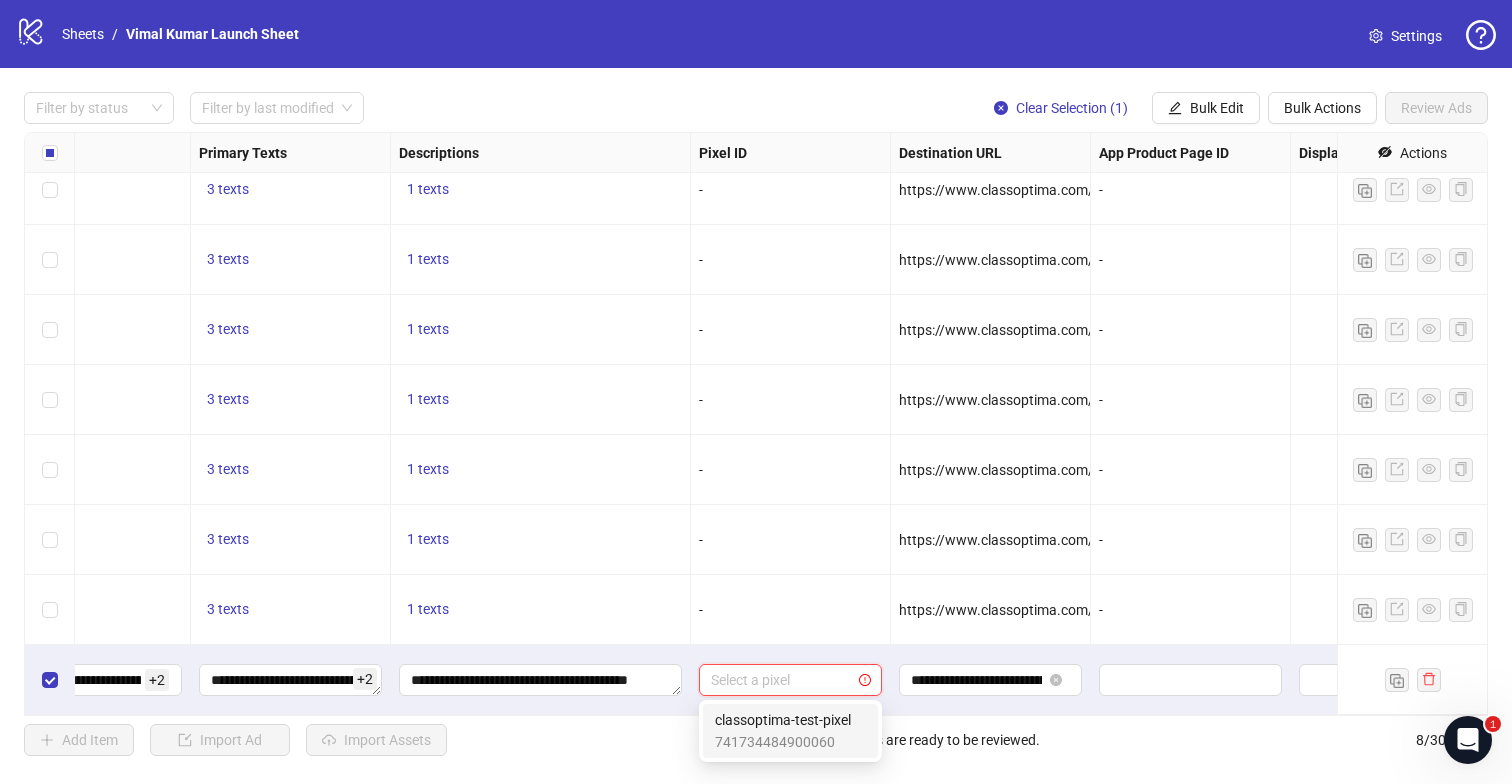 click at bounding box center [781, 680] 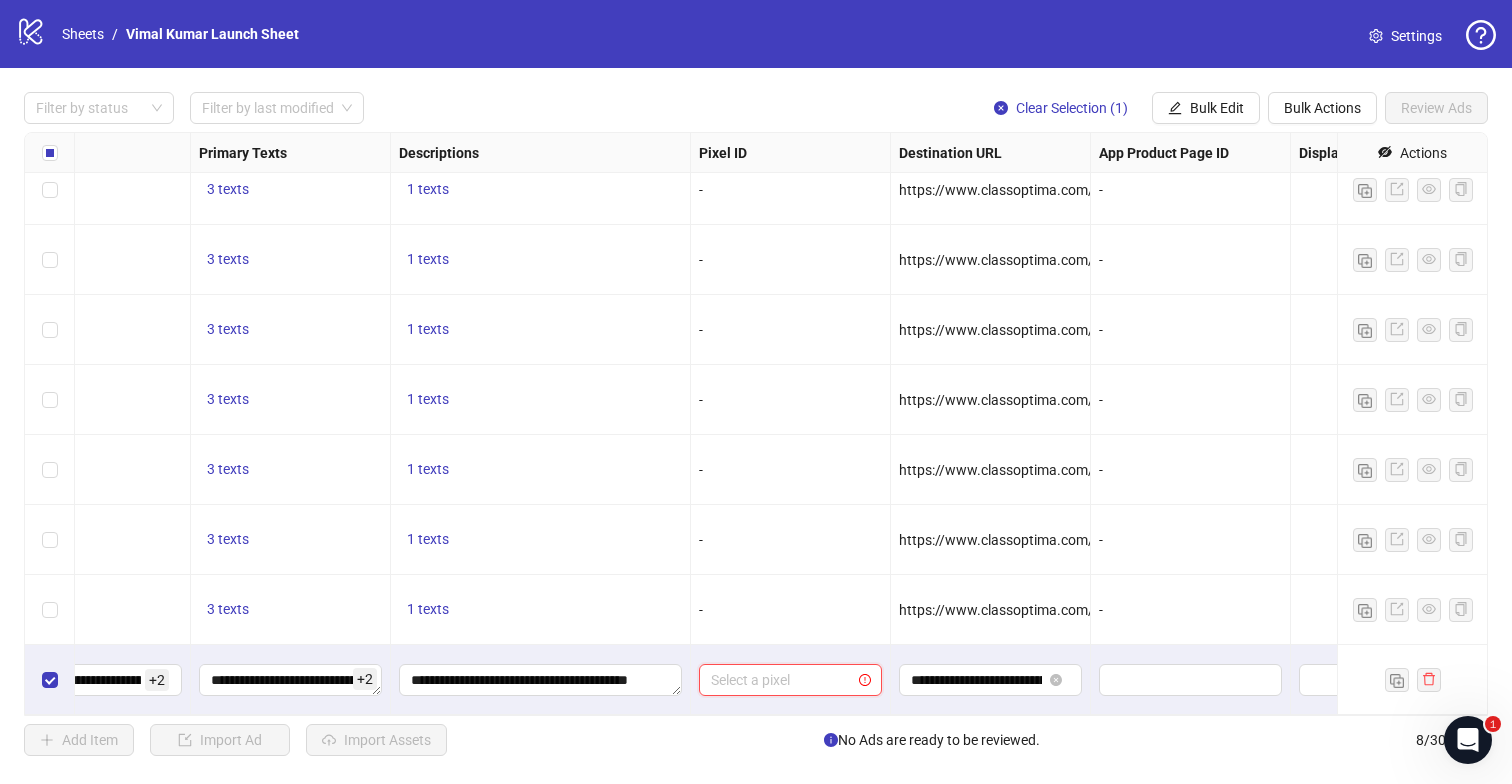 click at bounding box center (781, 680) 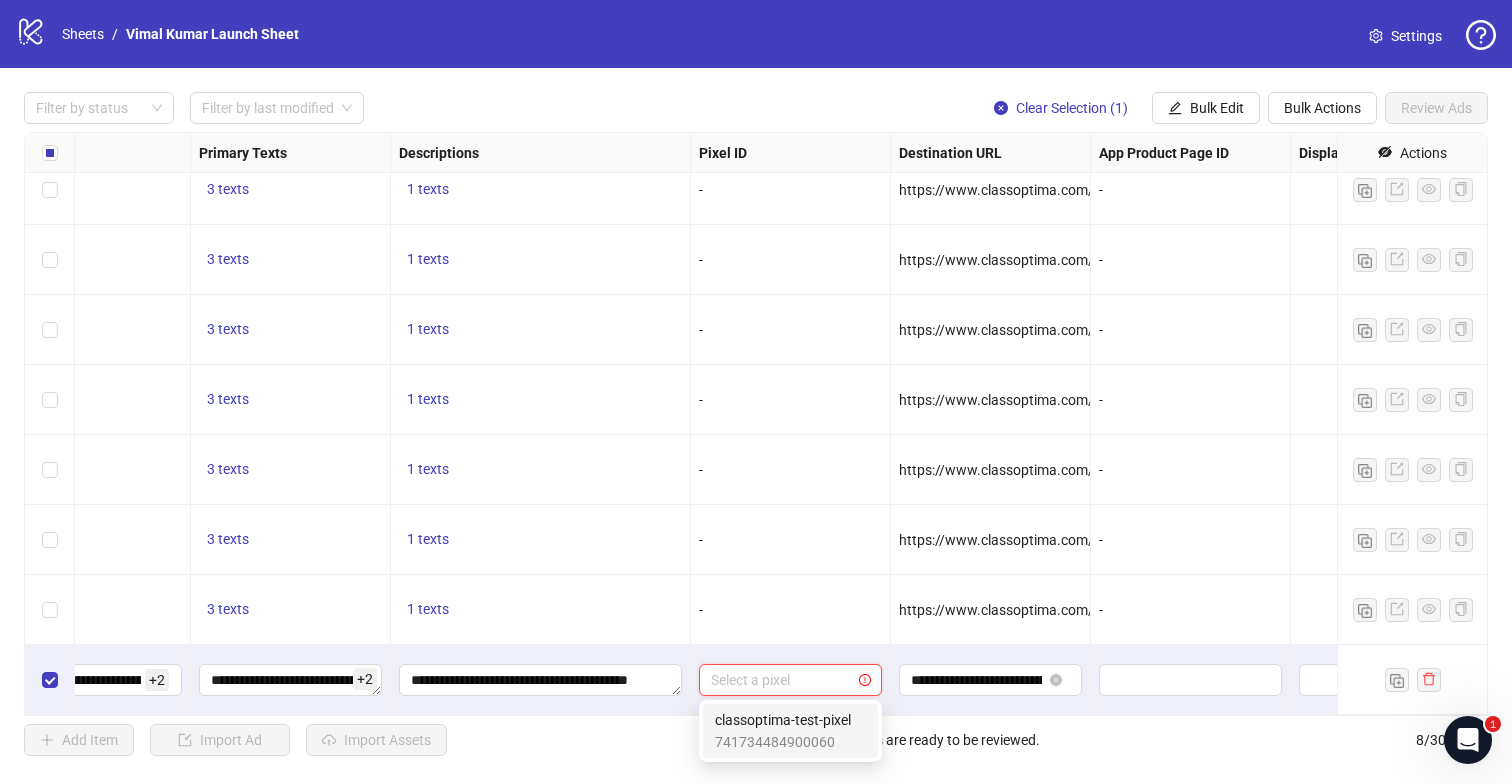 click on "741734484900060" at bounding box center [783, 742] 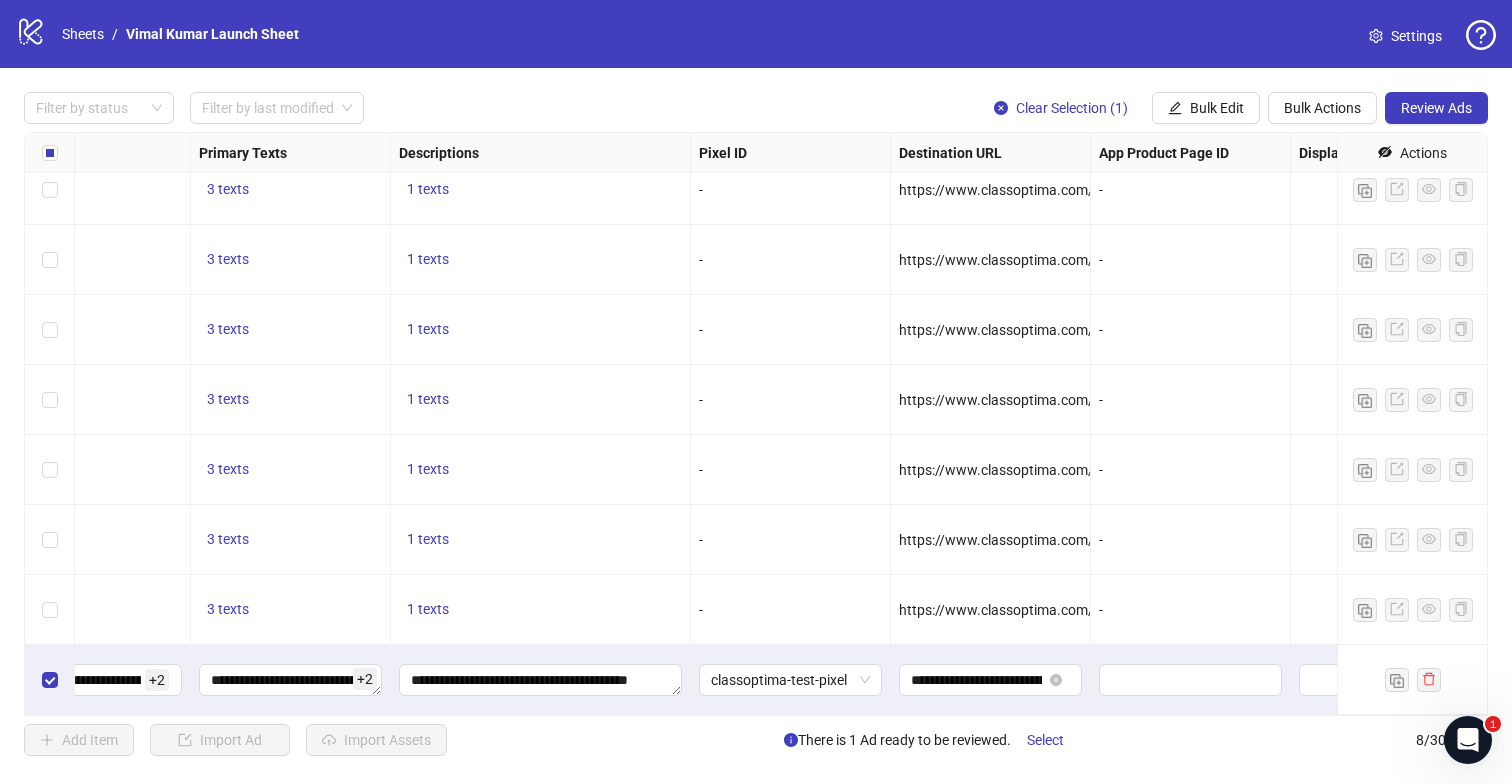 click on "Add Item Import Ad Import Assets  There is 1 Ad ready to be reviewed. Select 8 / 300  items" at bounding box center (756, 740) 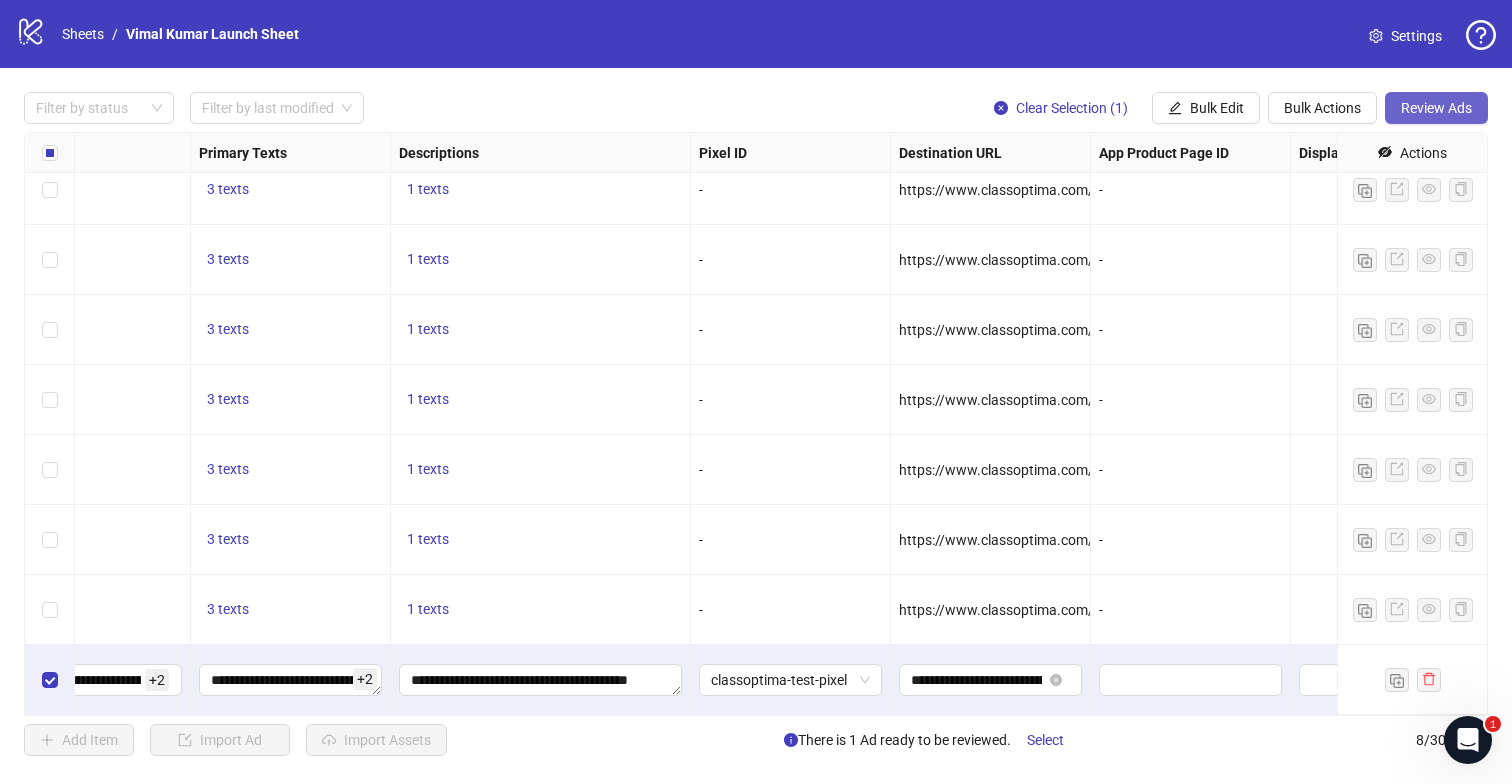 click on "Review Ads" at bounding box center [1436, 108] 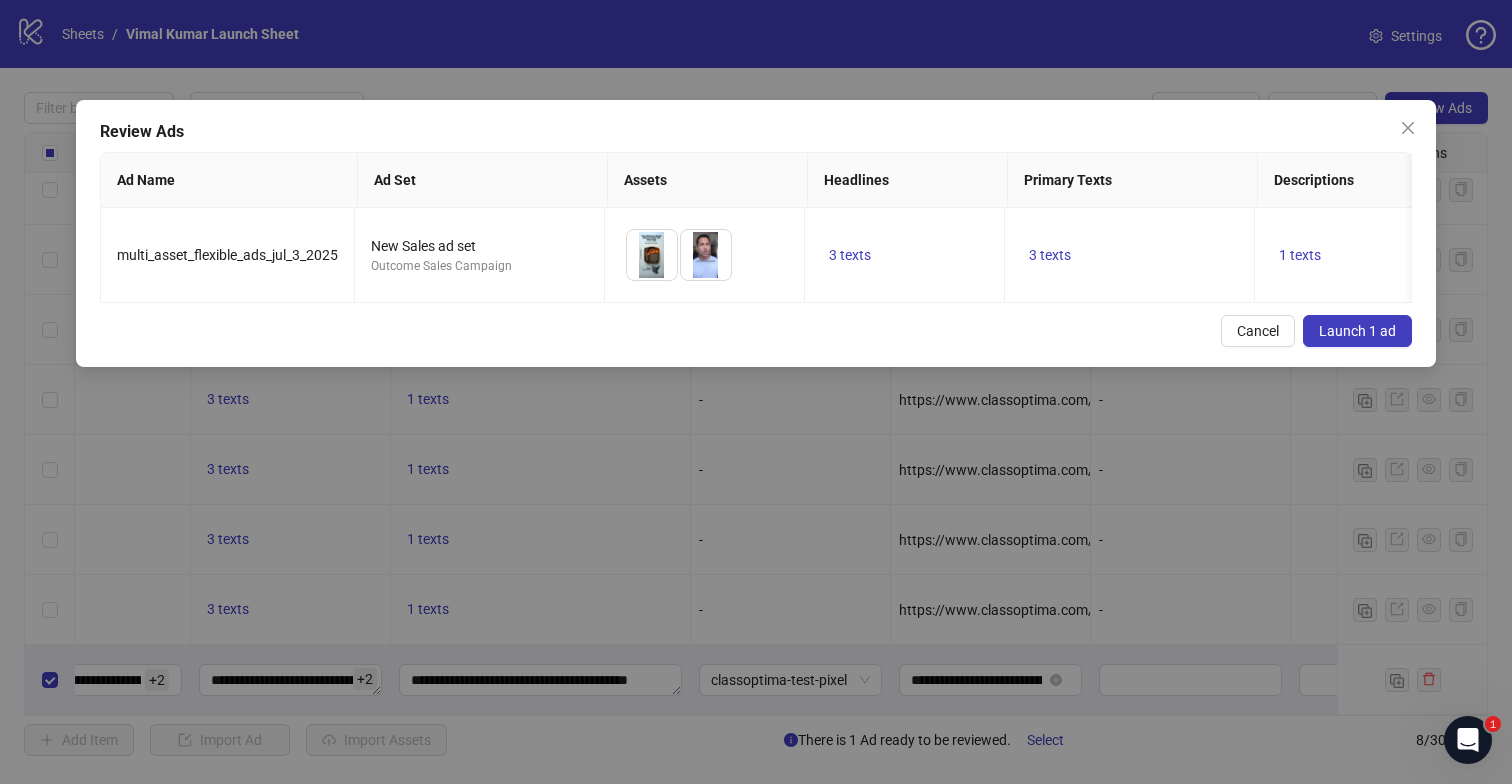 click on "Launch 1 ad" at bounding box center [1357, 331] 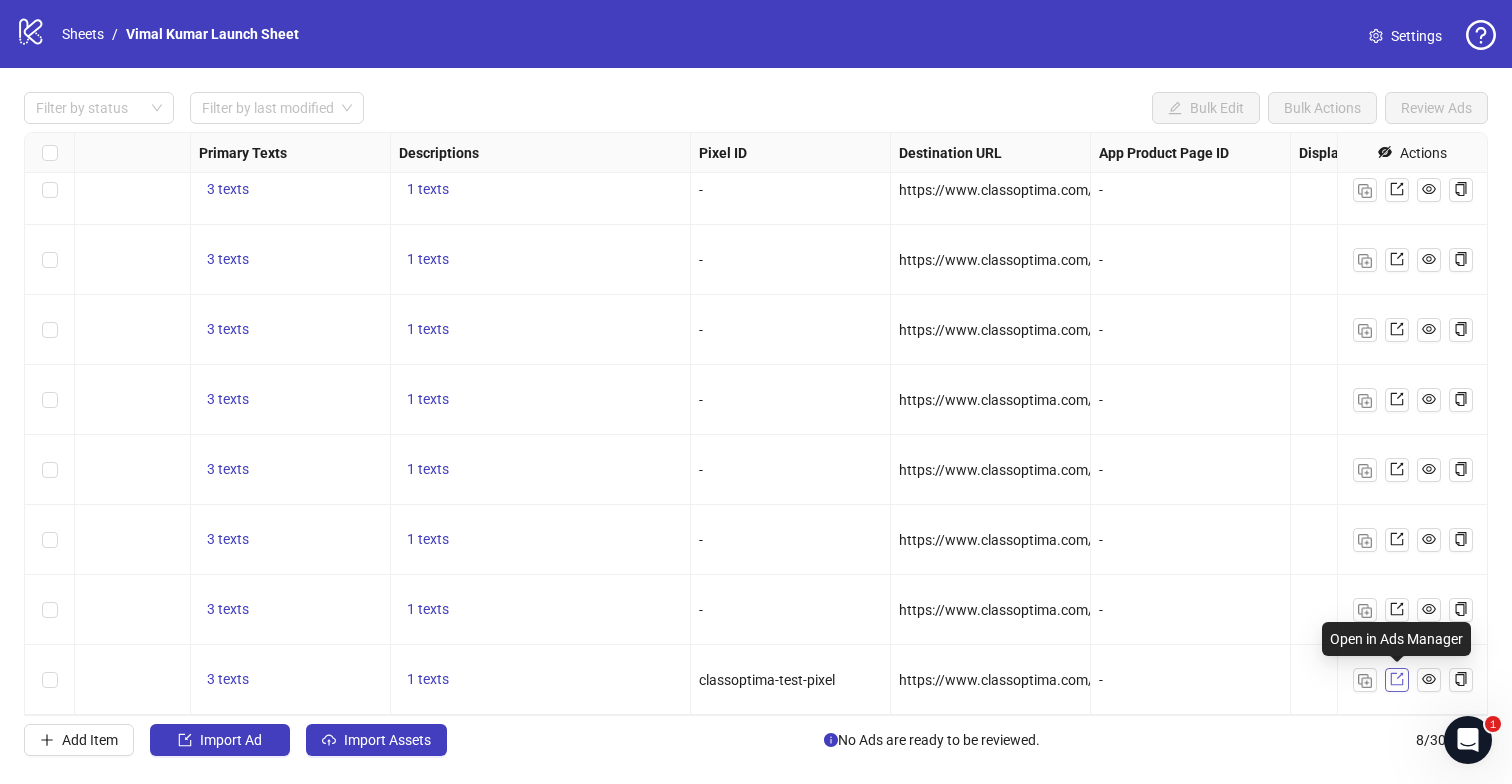click at bounding box center [1397, 680] 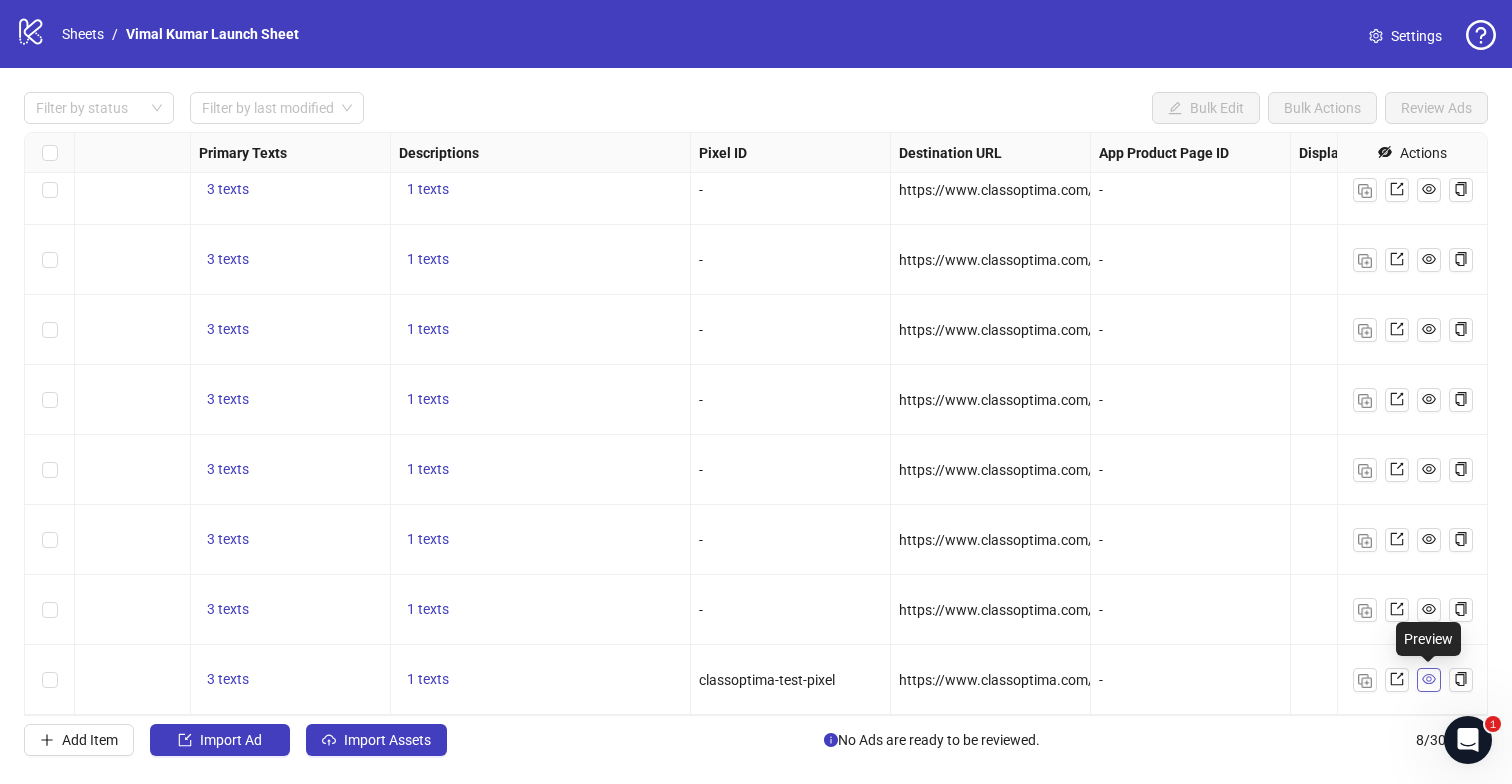 click at bounding box center [1429, 679] 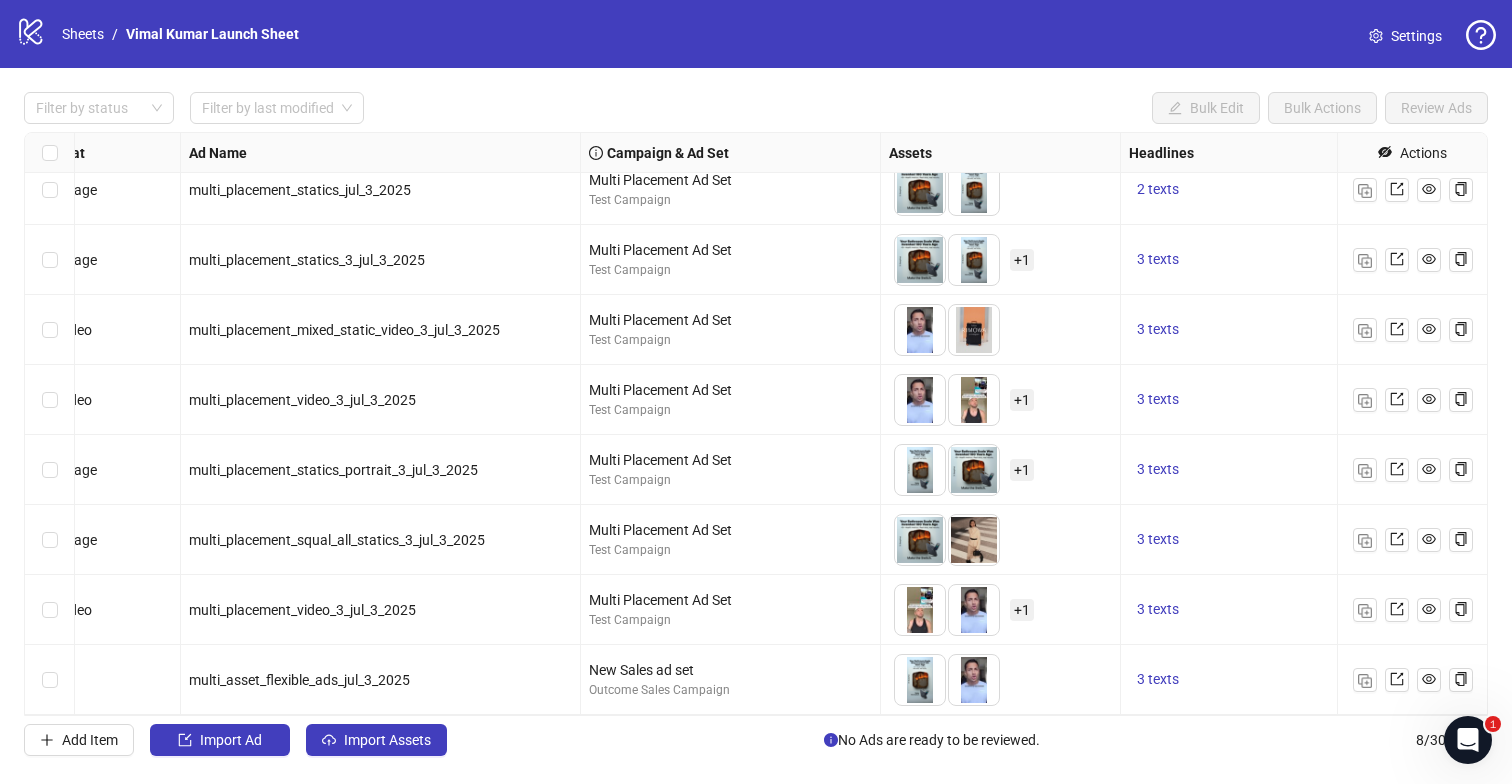 scroll, scrollTop: 18, scrollLeft: 0, axis: vertical 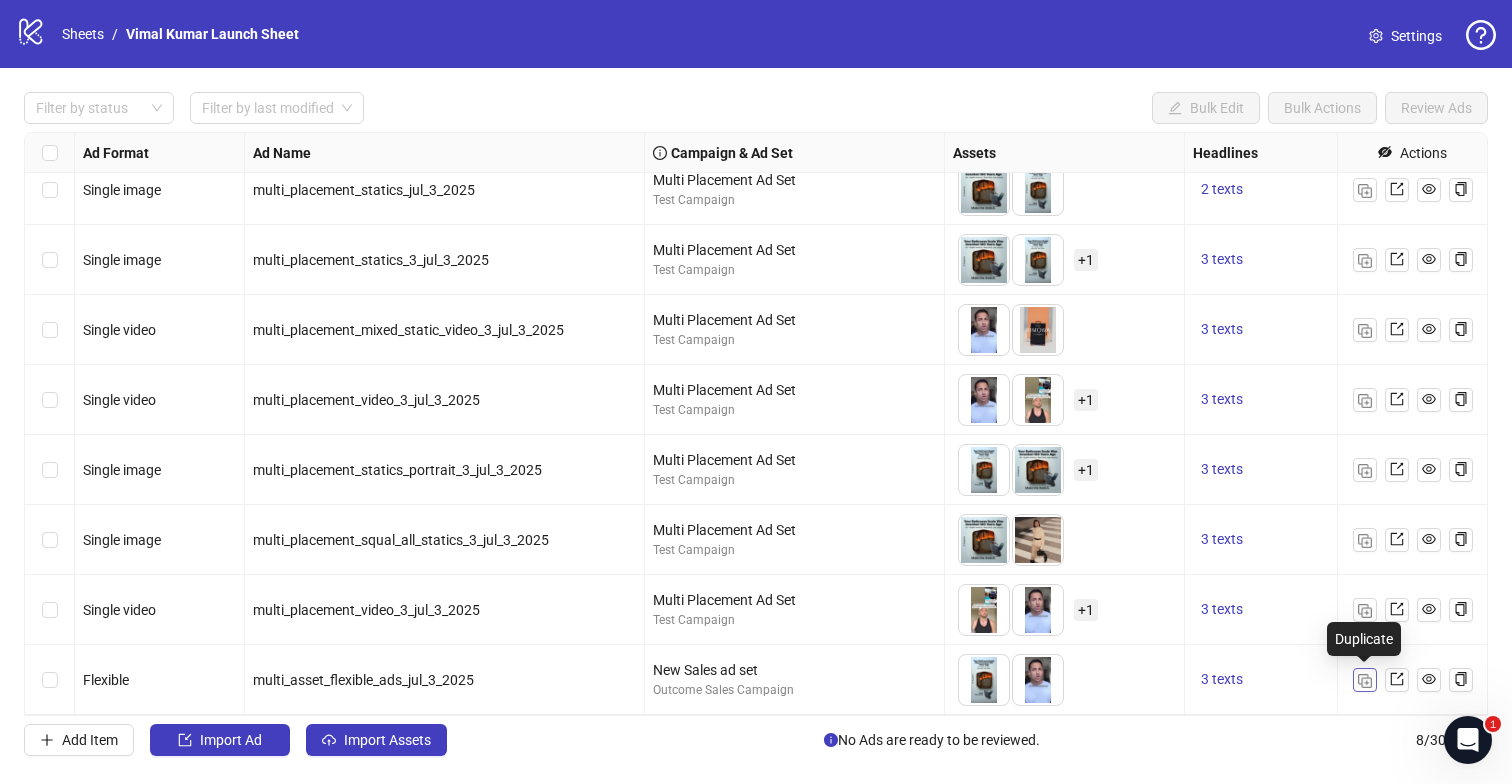 click at bounding box center (1365, 681) 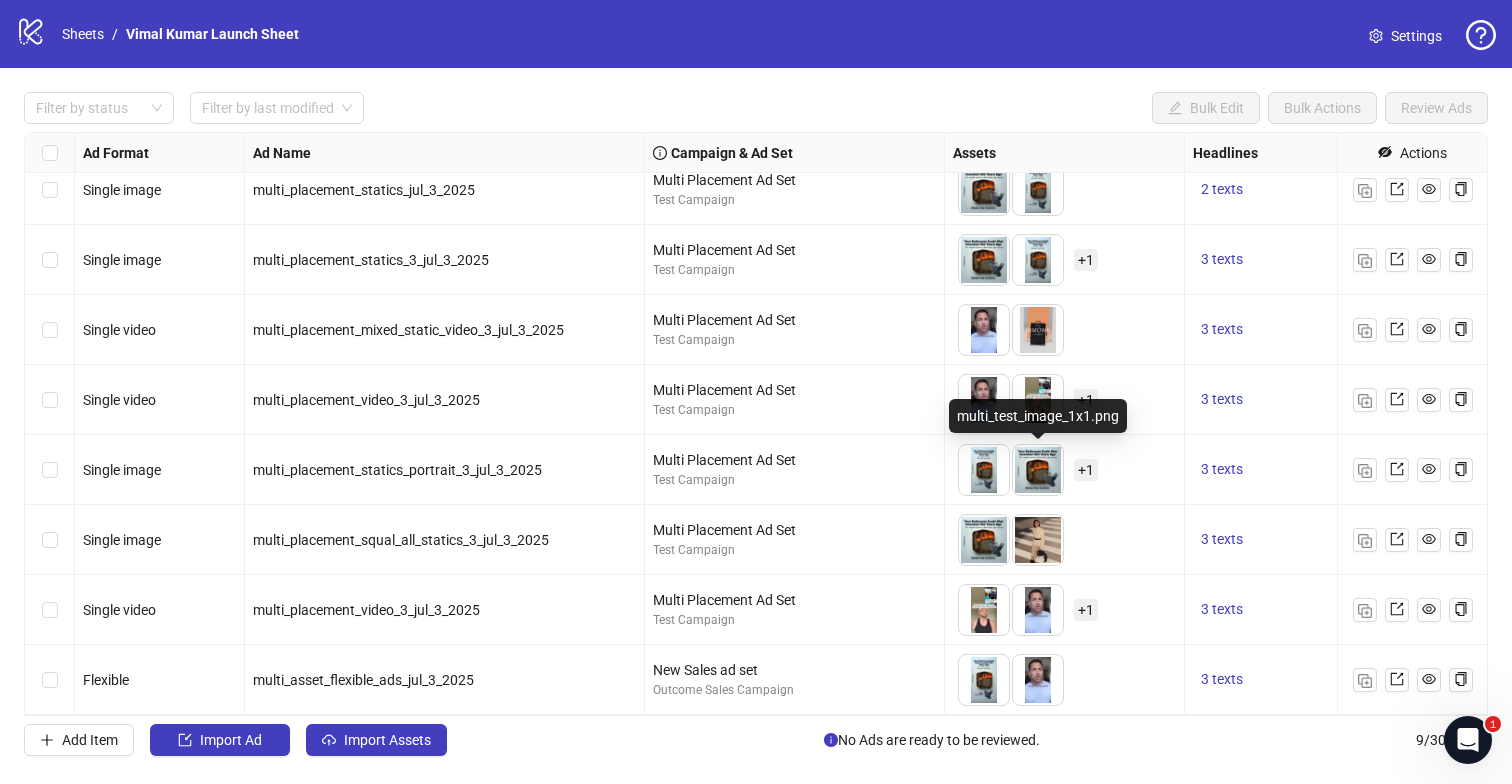 scroll, scrollTop: 88, scrollLeft: 0, axis: vertical 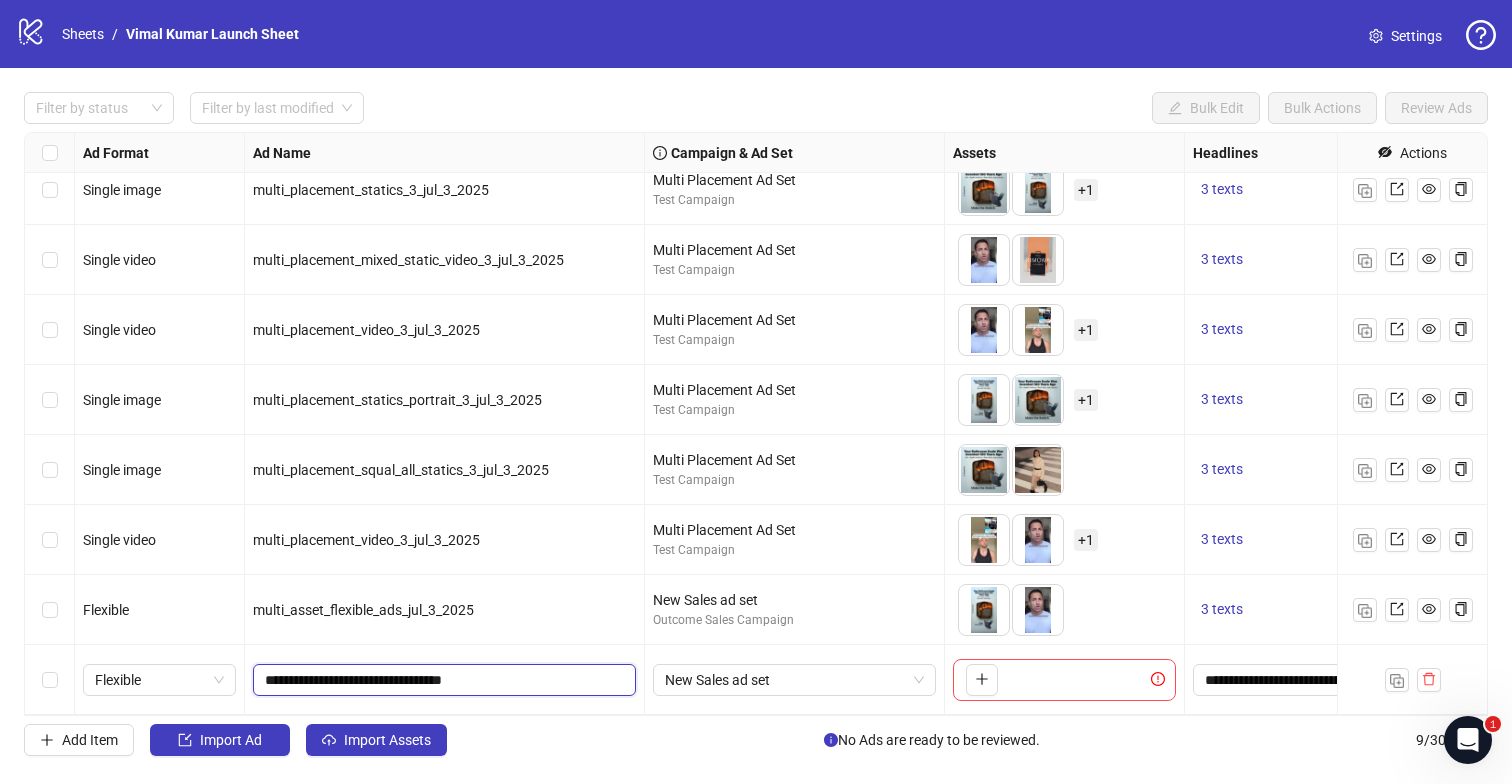 click on "**********" at bounding box center (442, 680) 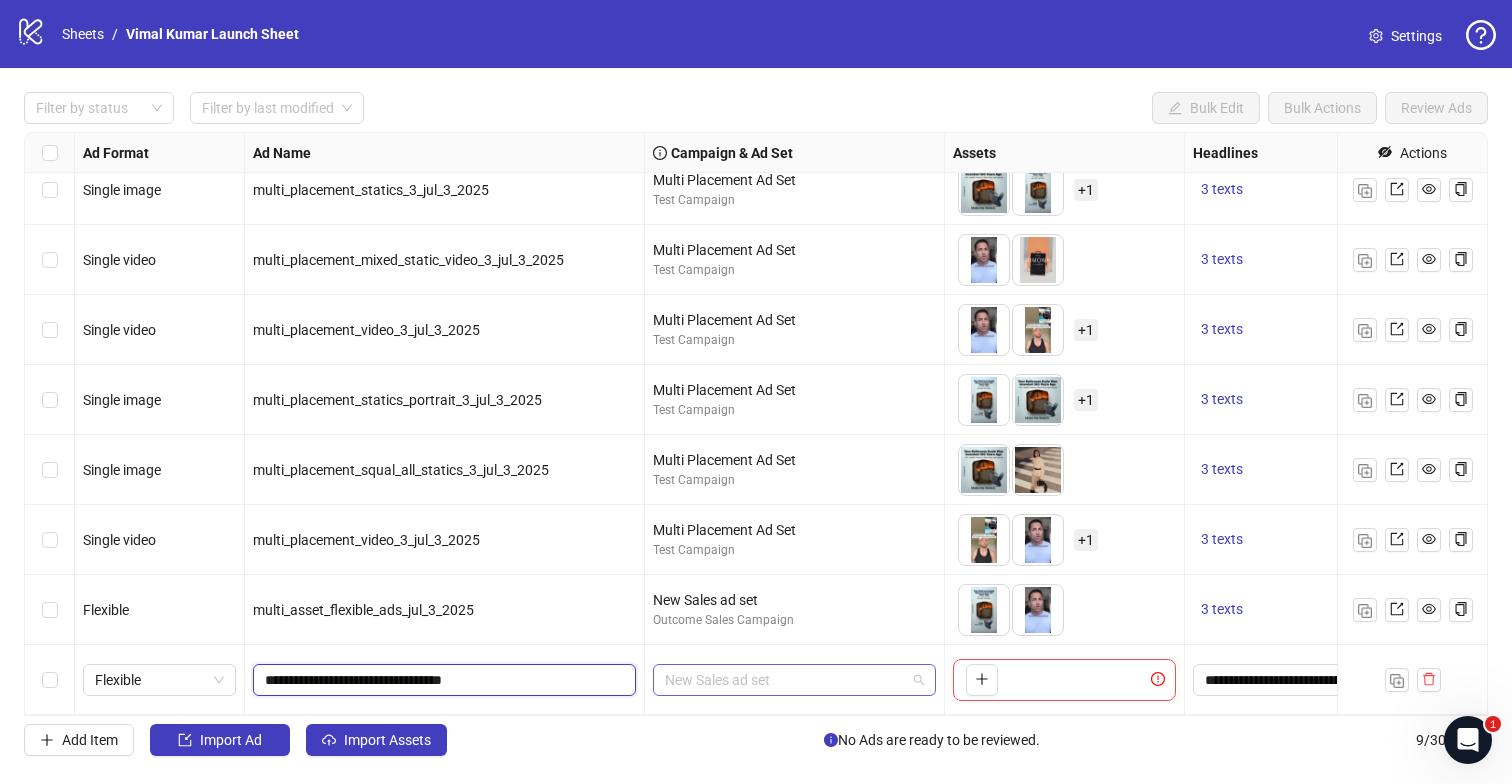 click on "New Sales ad set" at bounding box center (794, 680) 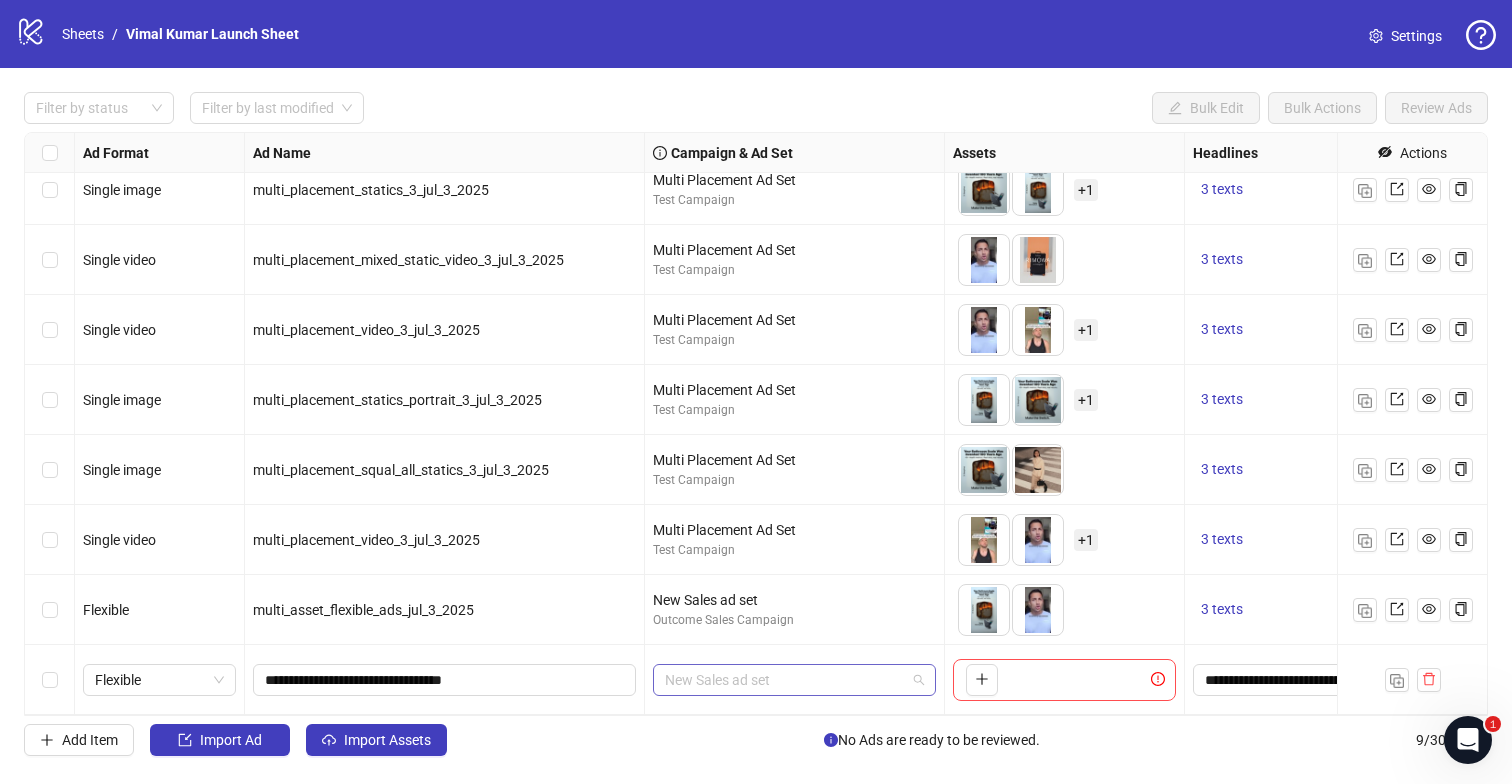 click on "New Sales ad set" at bounding box center [794, 680] 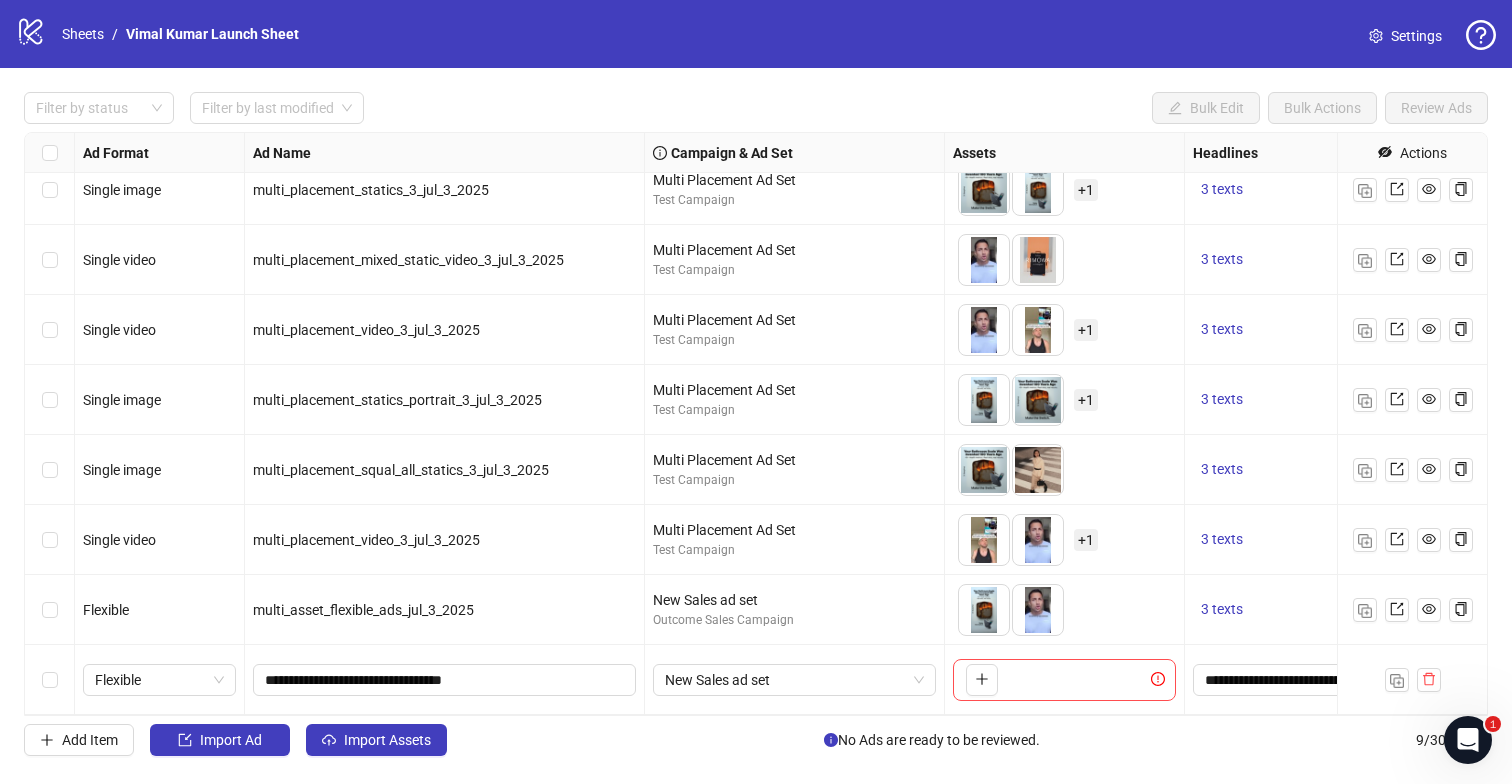 click on "To pick up a draggable item, press the space bar.
While dragging, use the arrow keys to move the item.
Press space again to drop the item in its new position, or press escape to cancel." at bounding box center [1064, 680] 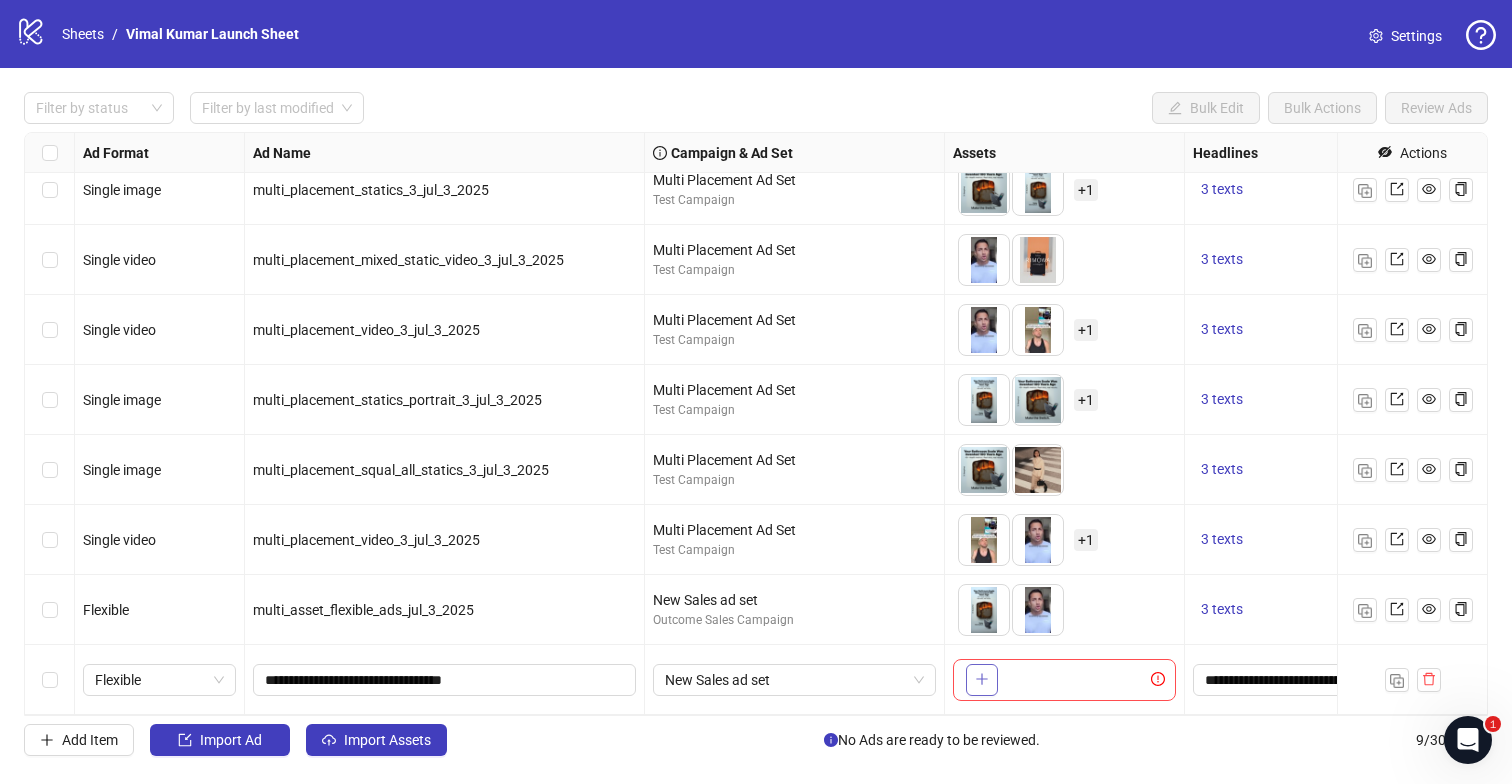 click at bounding box center [982, 679] 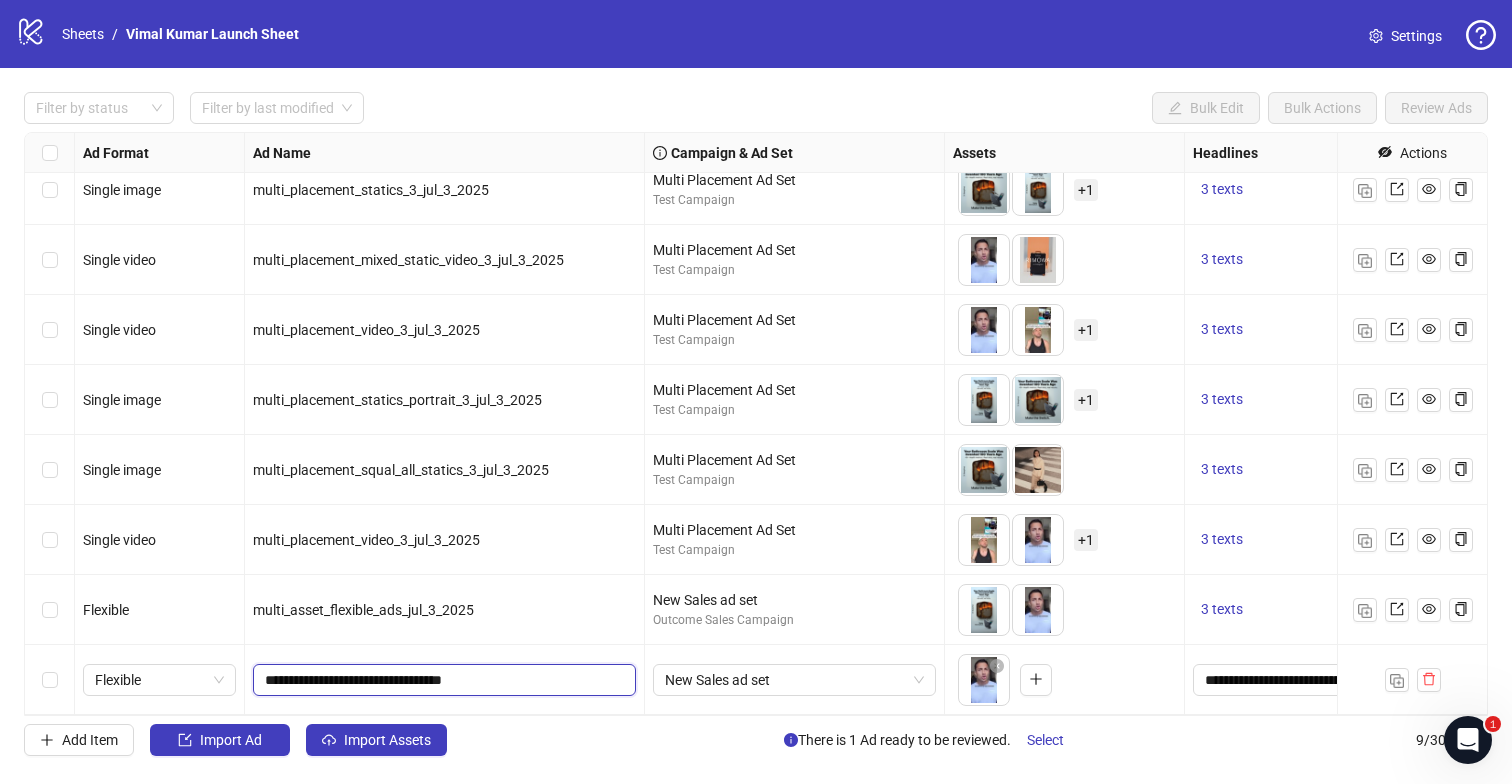 click on "**********" at bounding box center (442, 680) 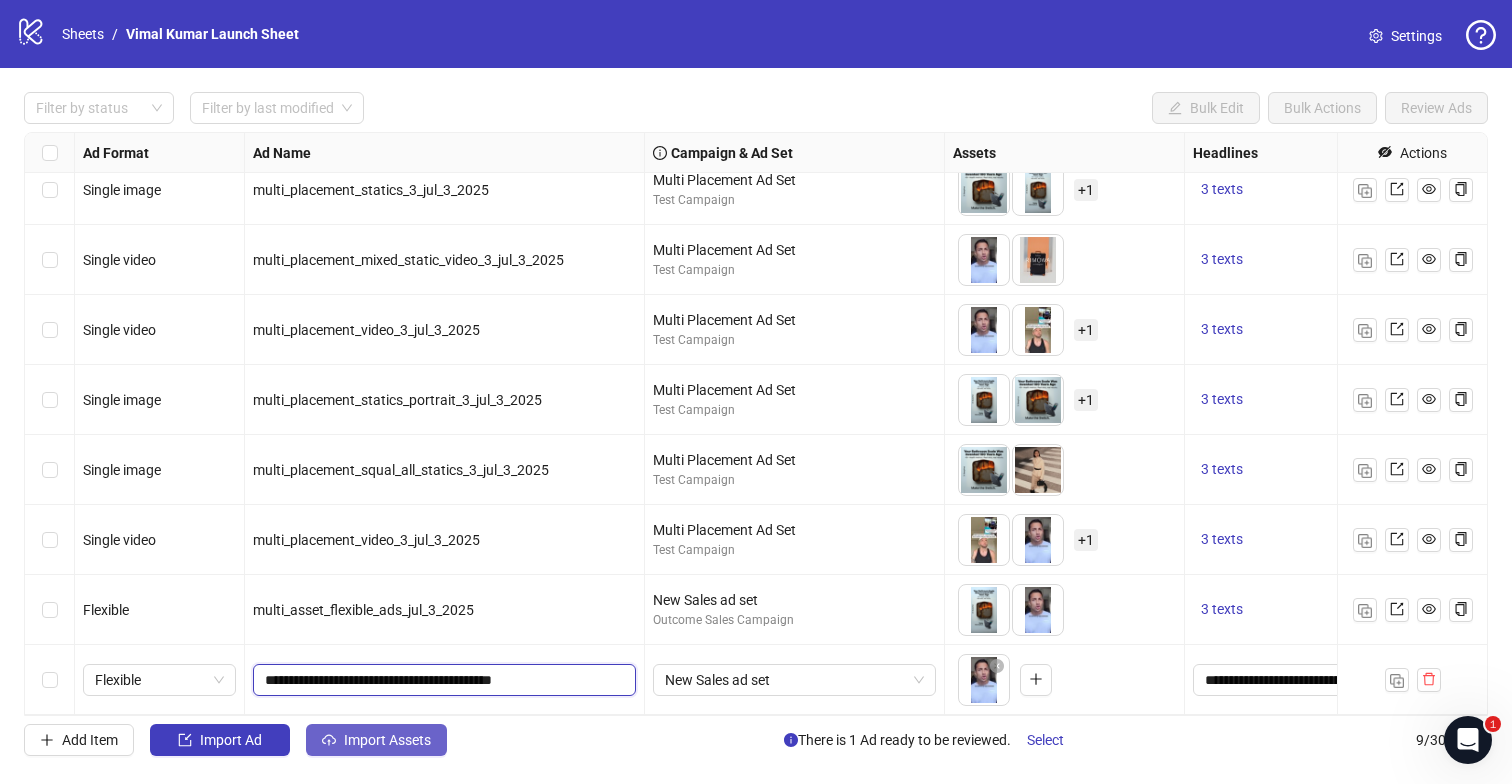 type on "**********" 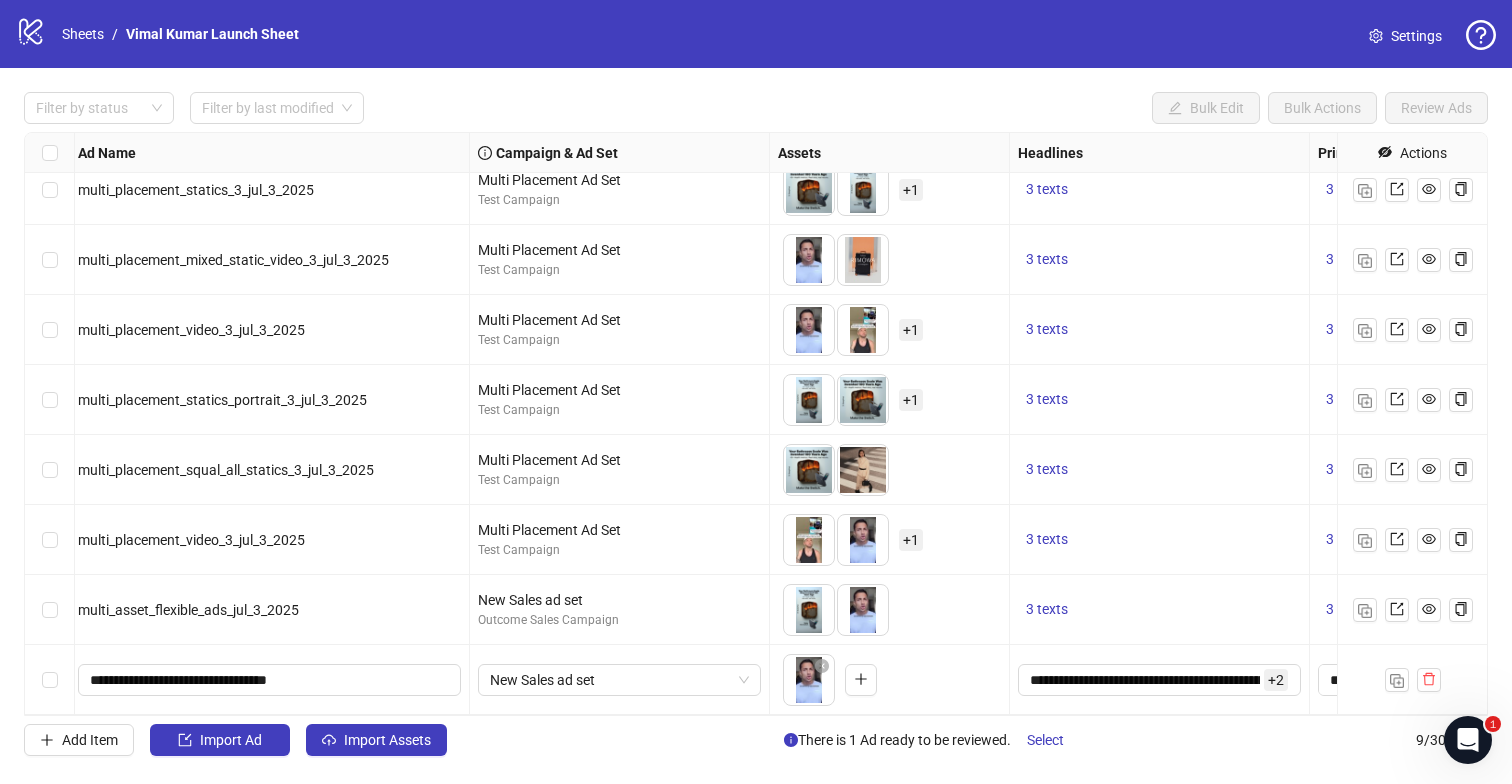 scroll, scrollTop: 88, scrollLeft: 0, axis: vertical 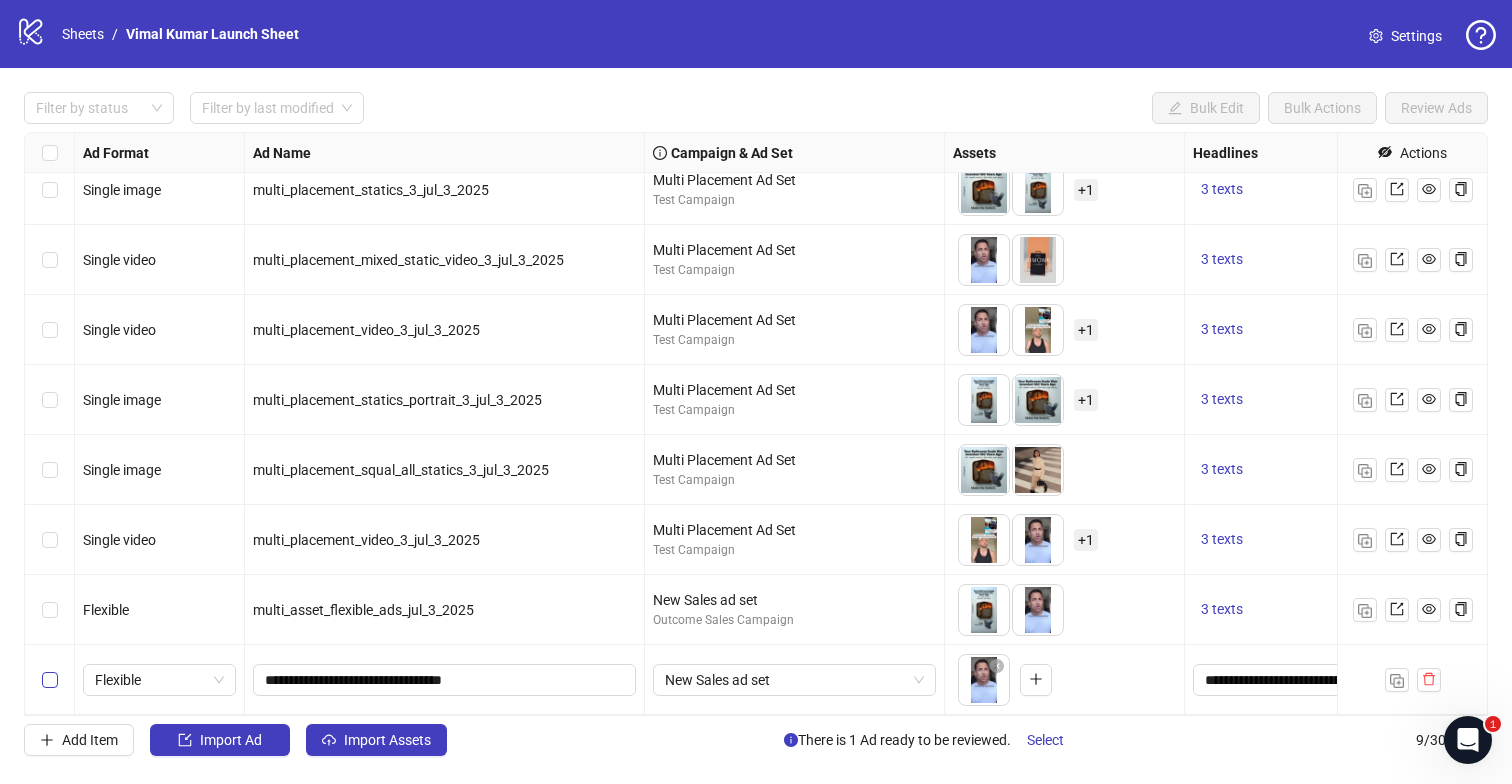 click at bounding box center (50, 680) 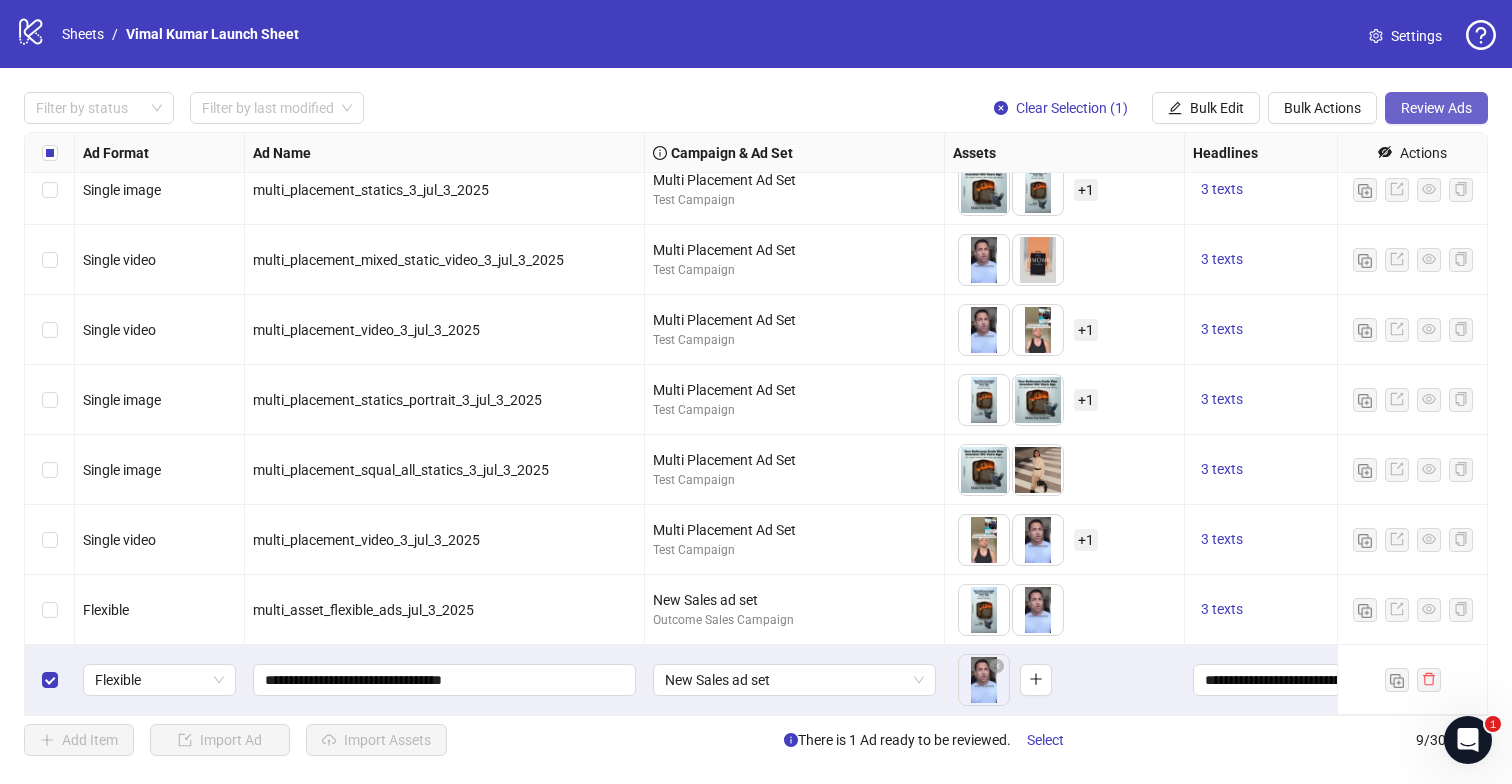 click on "Review Ads" at bounding box center [1436, 108] 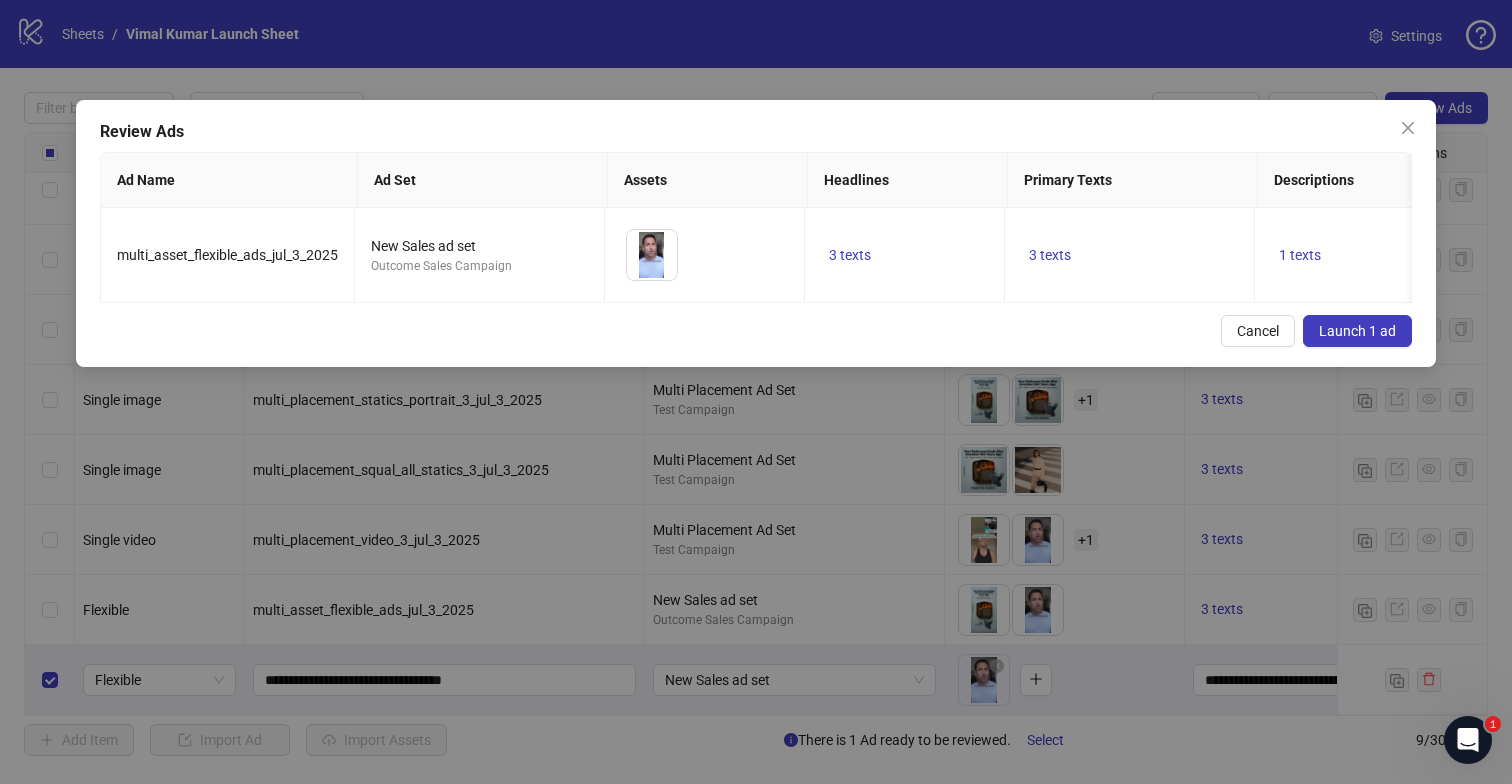 click on "Launch 1 ad" at bounding box center (1357, 331) 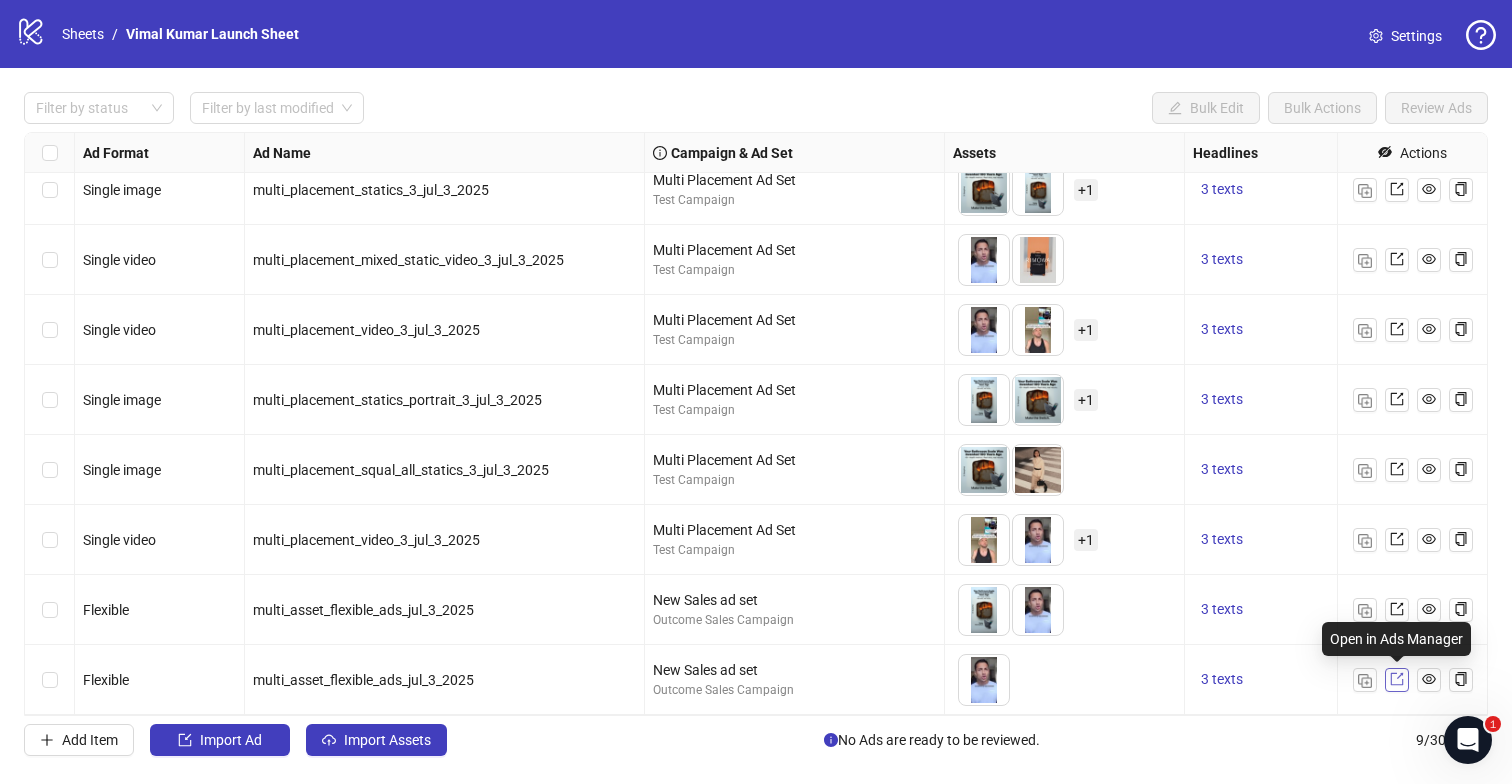 click at bounding box center [1397, 679] 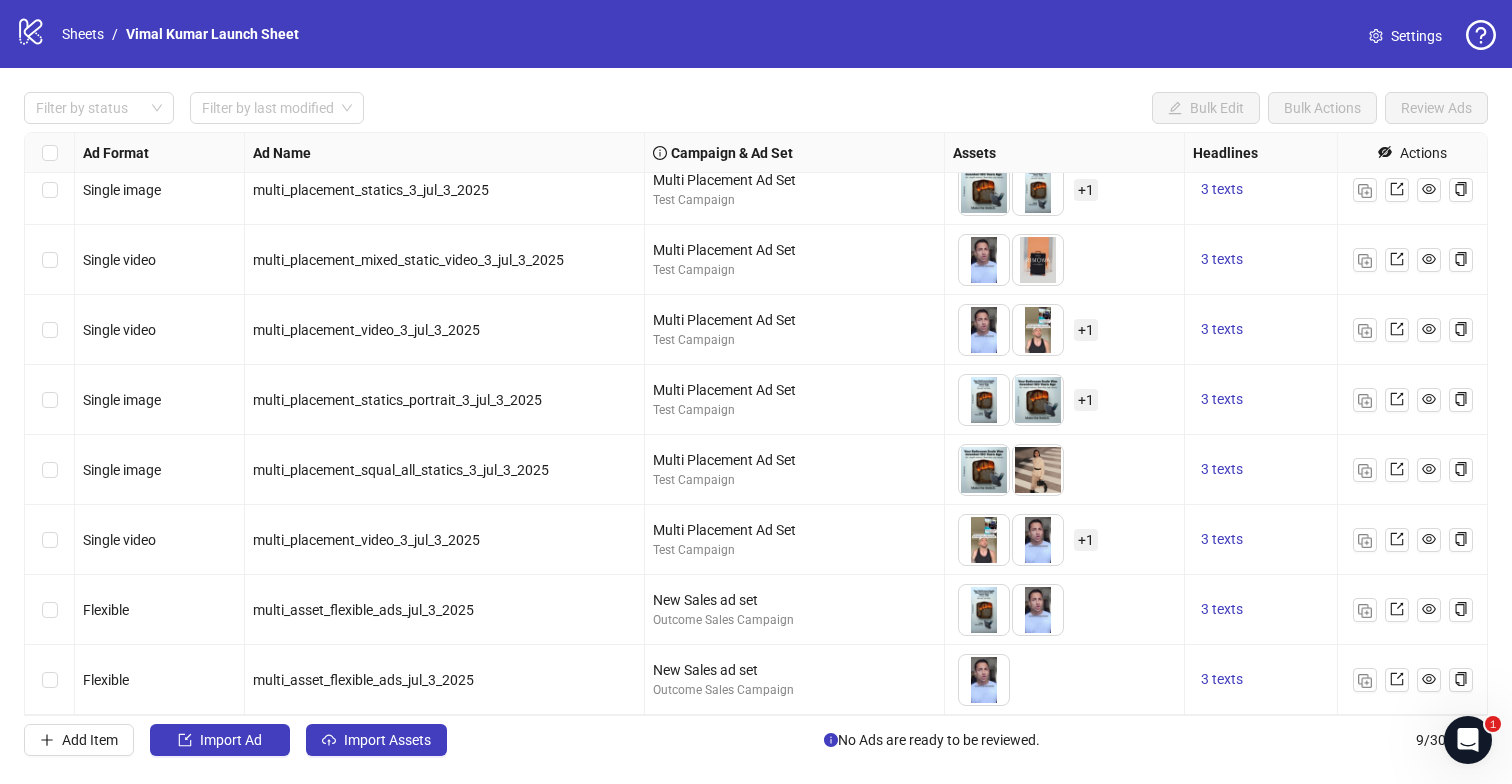 drag, startPoint x: 102, startPoint y: 749, endPoint x: 224, endPoint y: 621, distance: 176.8276 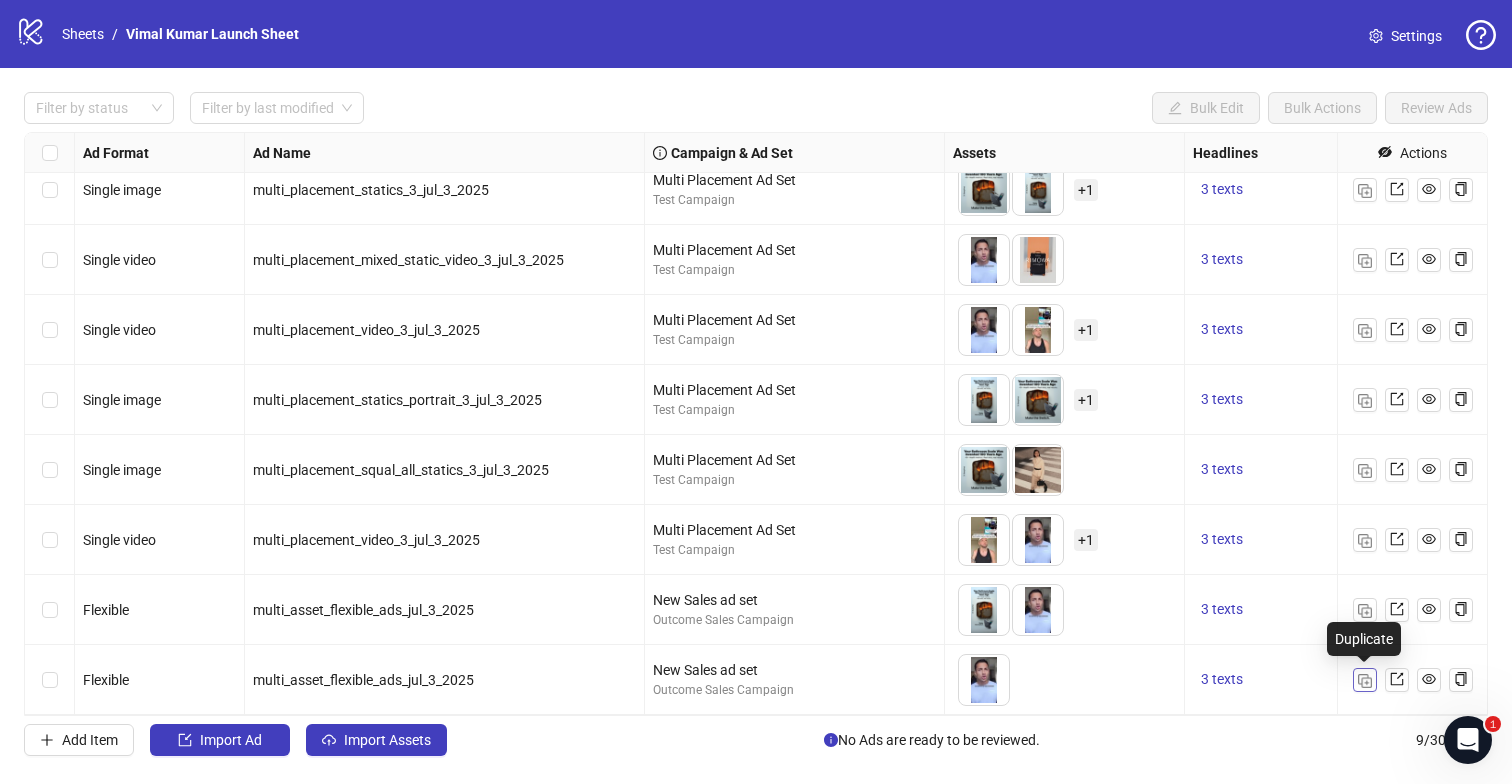 click at bounding box center (1365, 681) 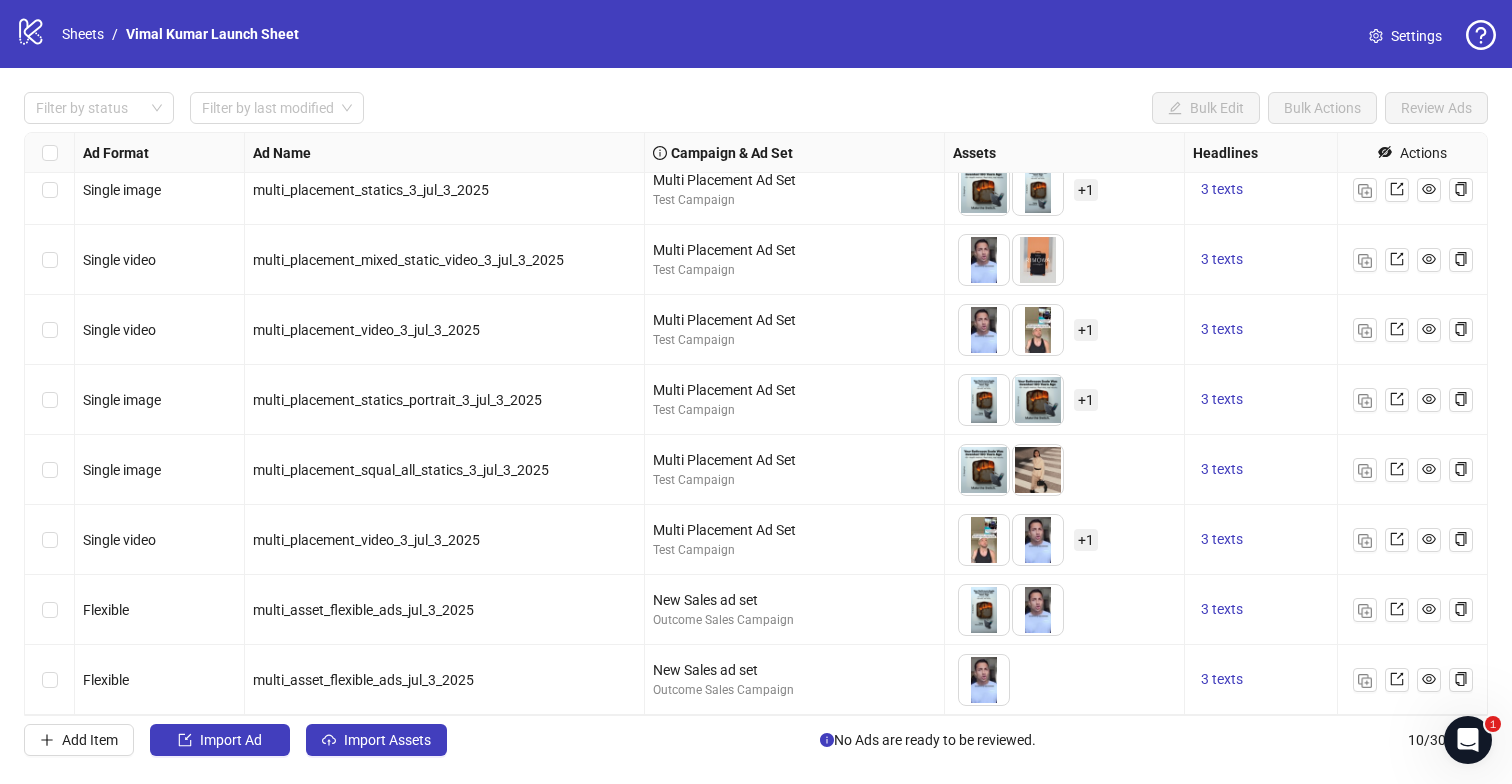 scroll, scrollTop: 158, scrollLeft: 0, axis: vertical 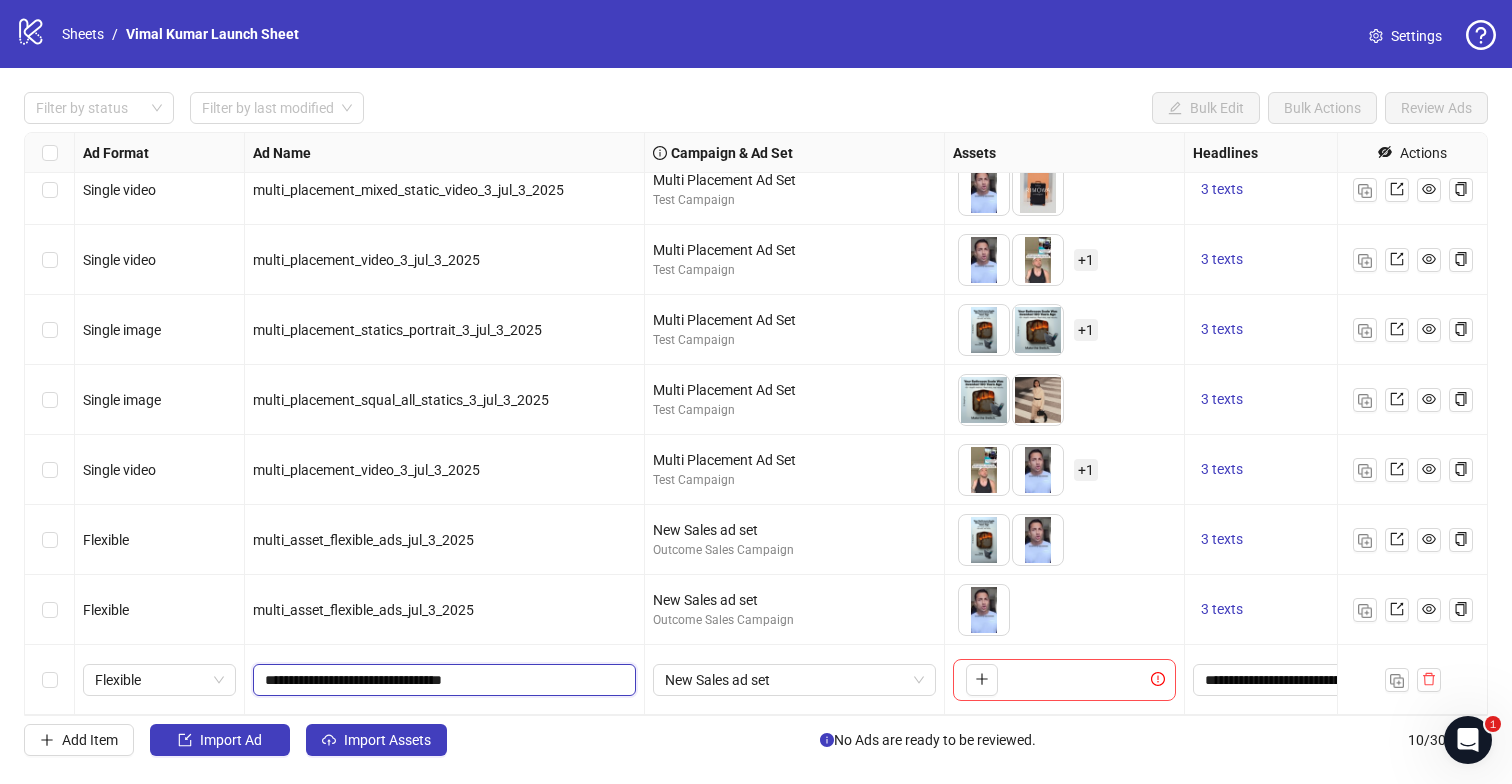 click on "**********" at bounding box center [442, 680] 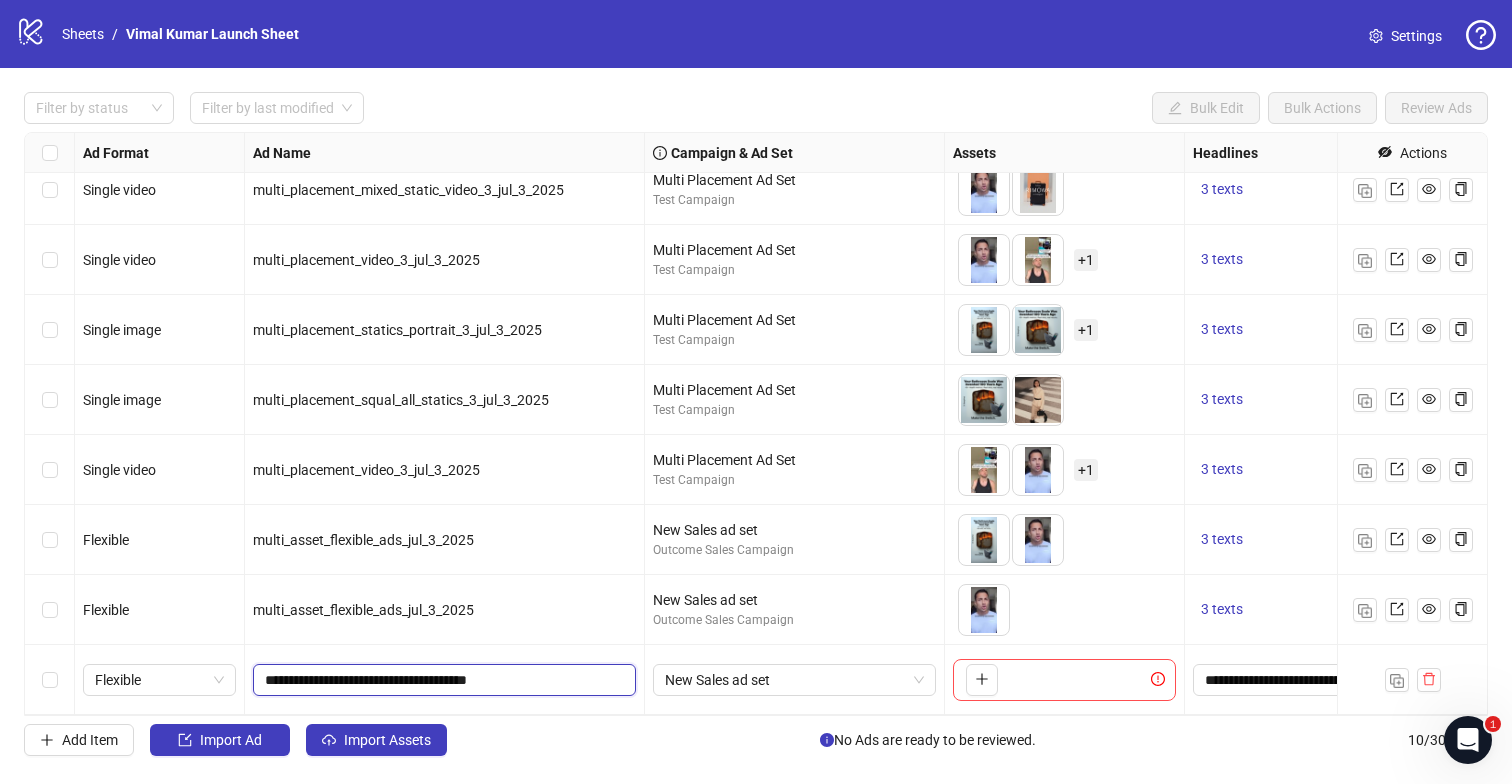 type on "**********" 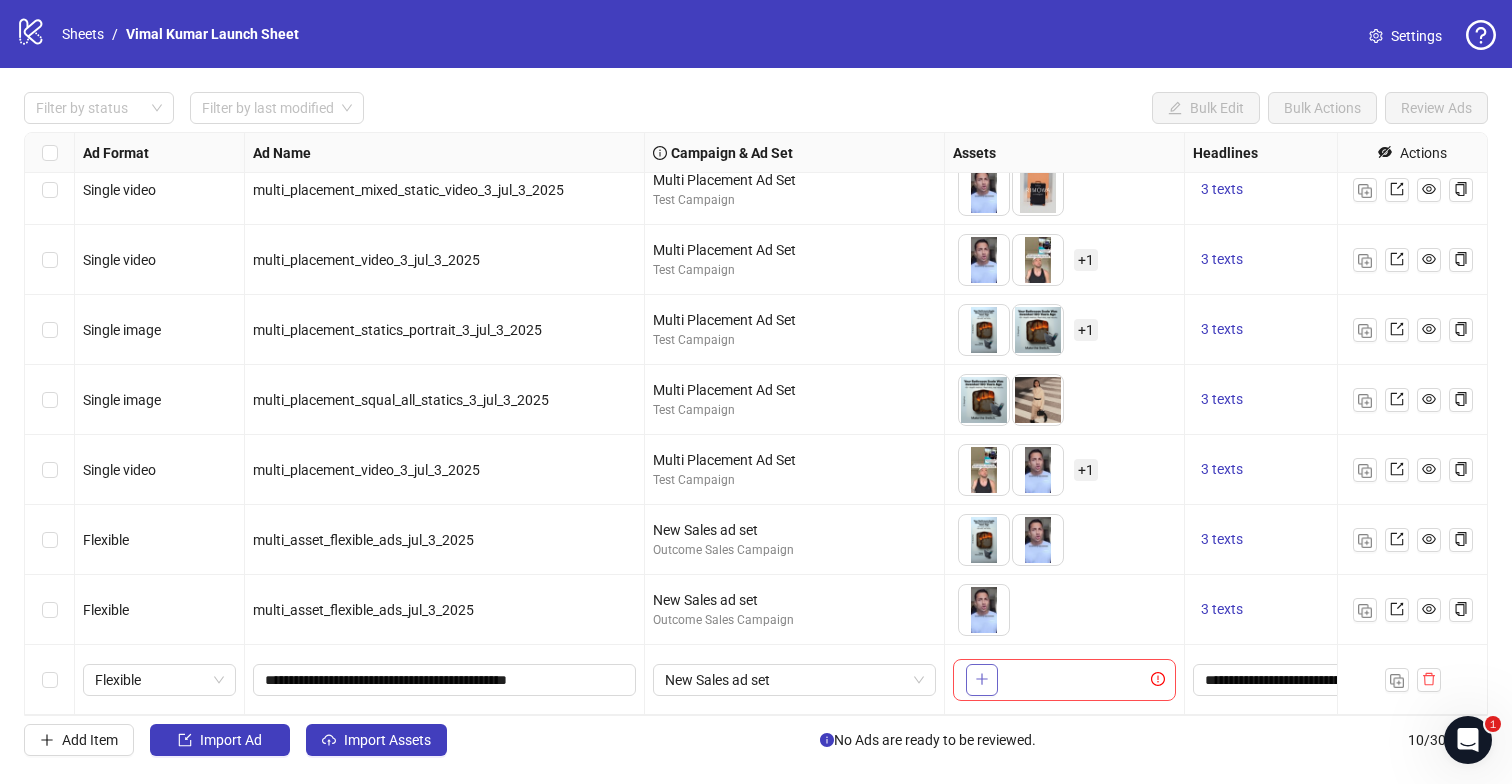 click at bounding box center [981, 679] 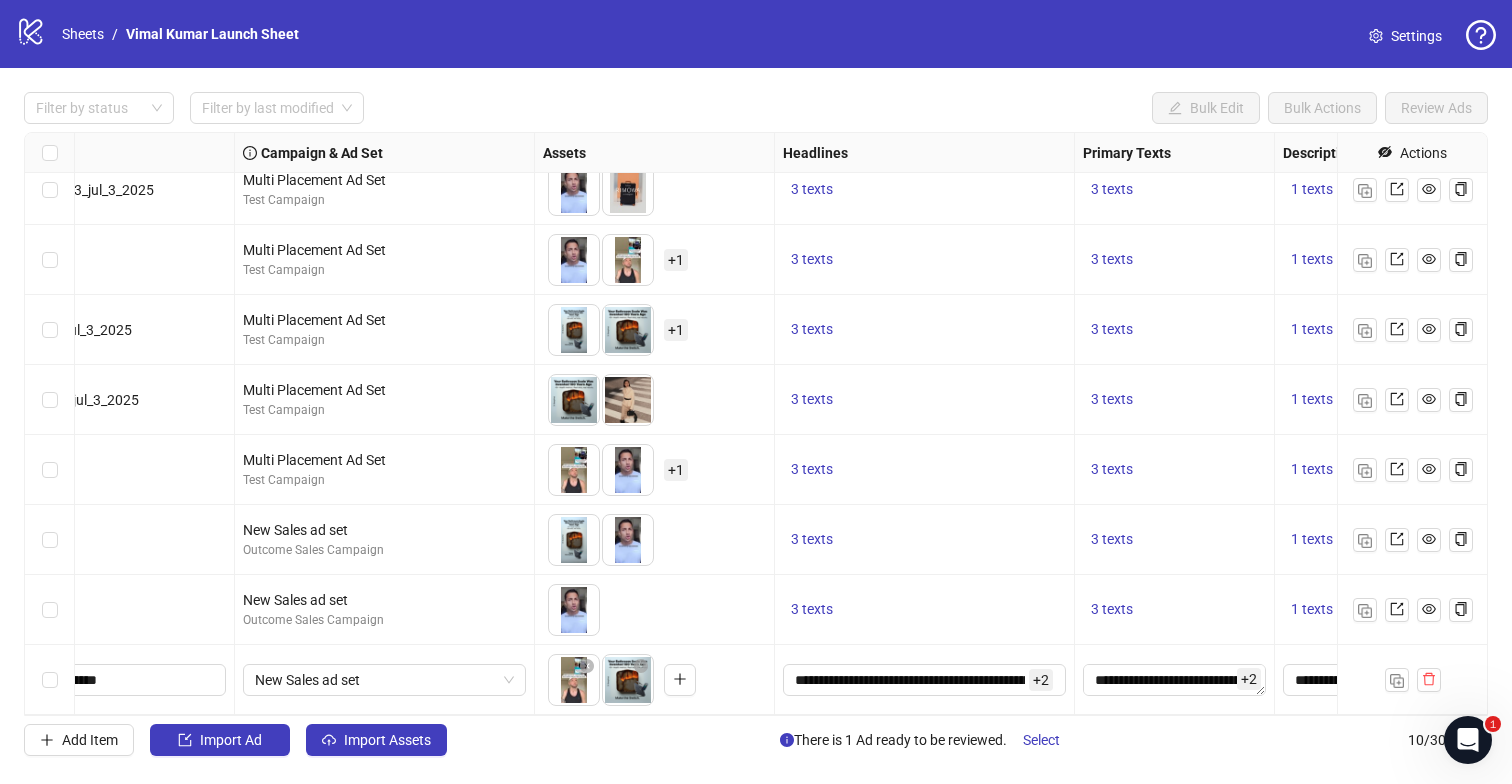 scroll, scrollTop: 158, scrollLeft: 0, axis: vertical 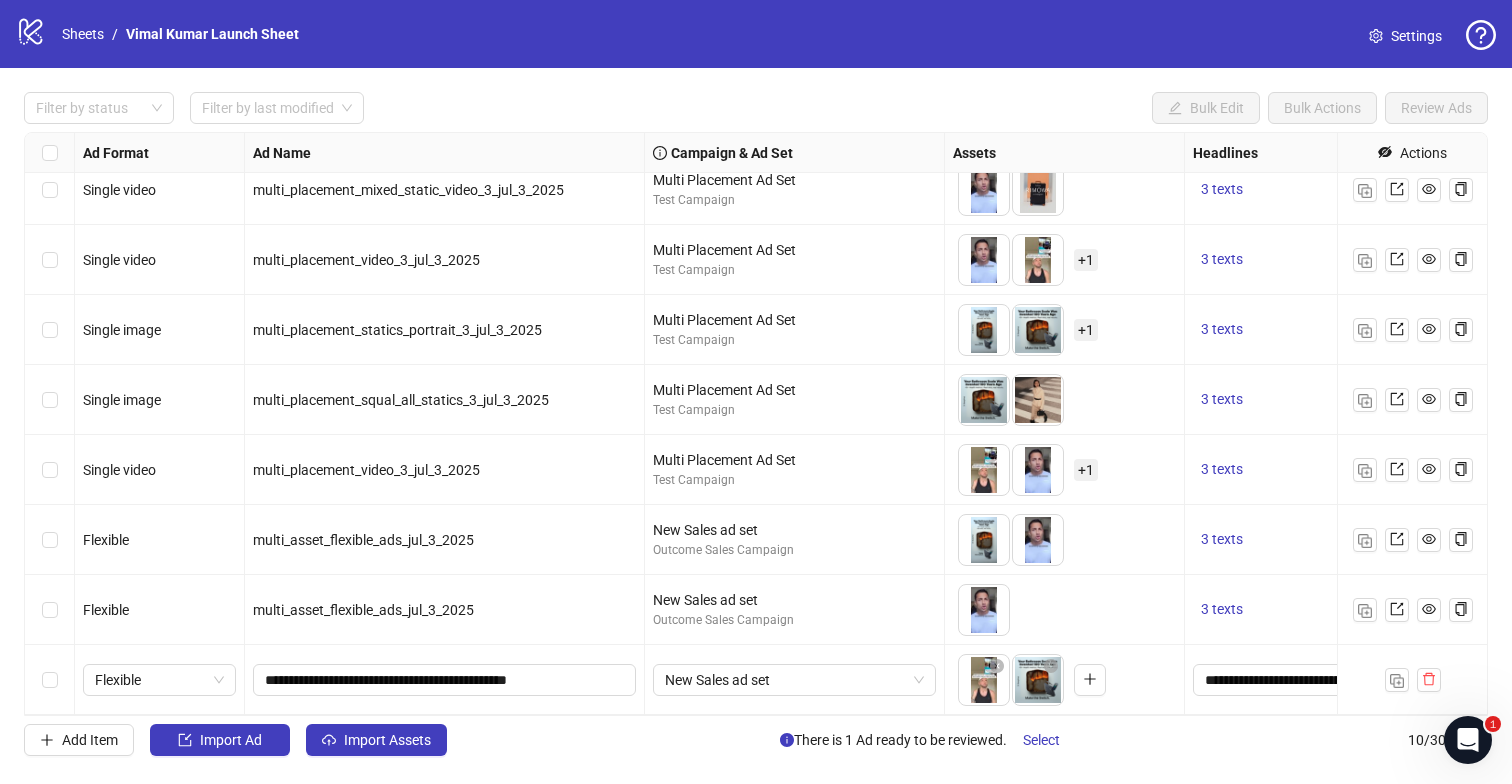 click at bounding box center (50, 680) 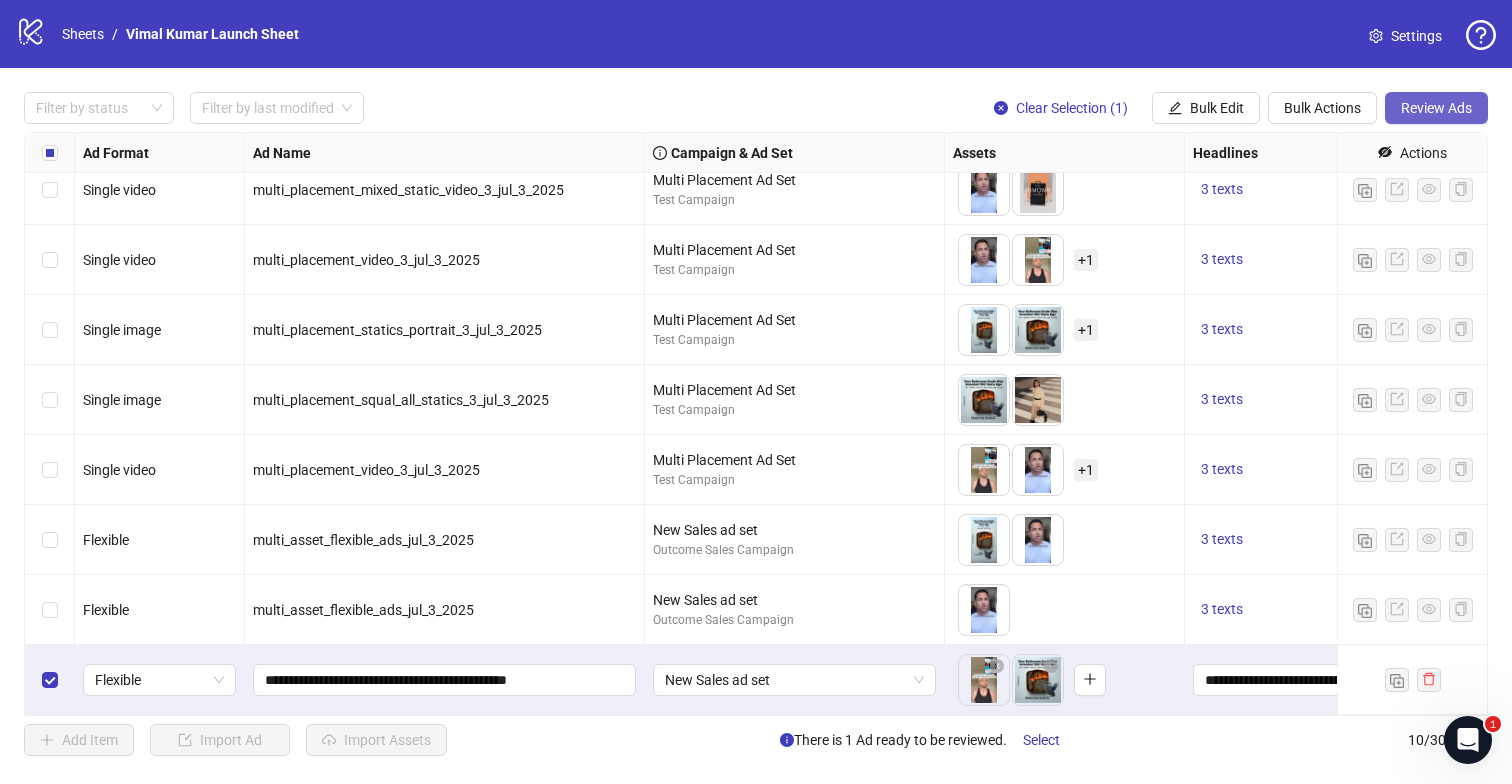click on "Review Ads" at bounding box center [1436, 108] 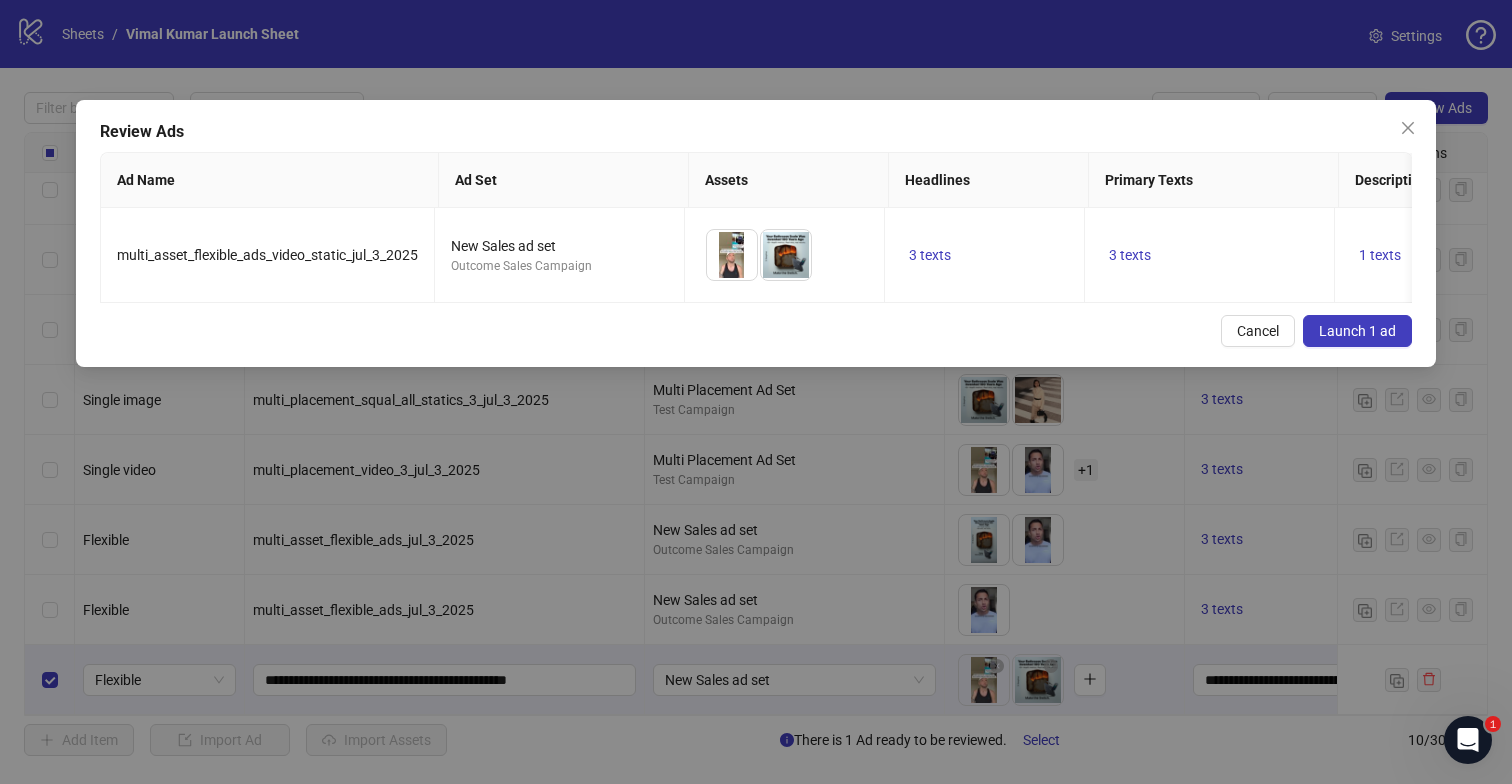 click on "Launch 1 ad" at bounding box center (1357, 331) 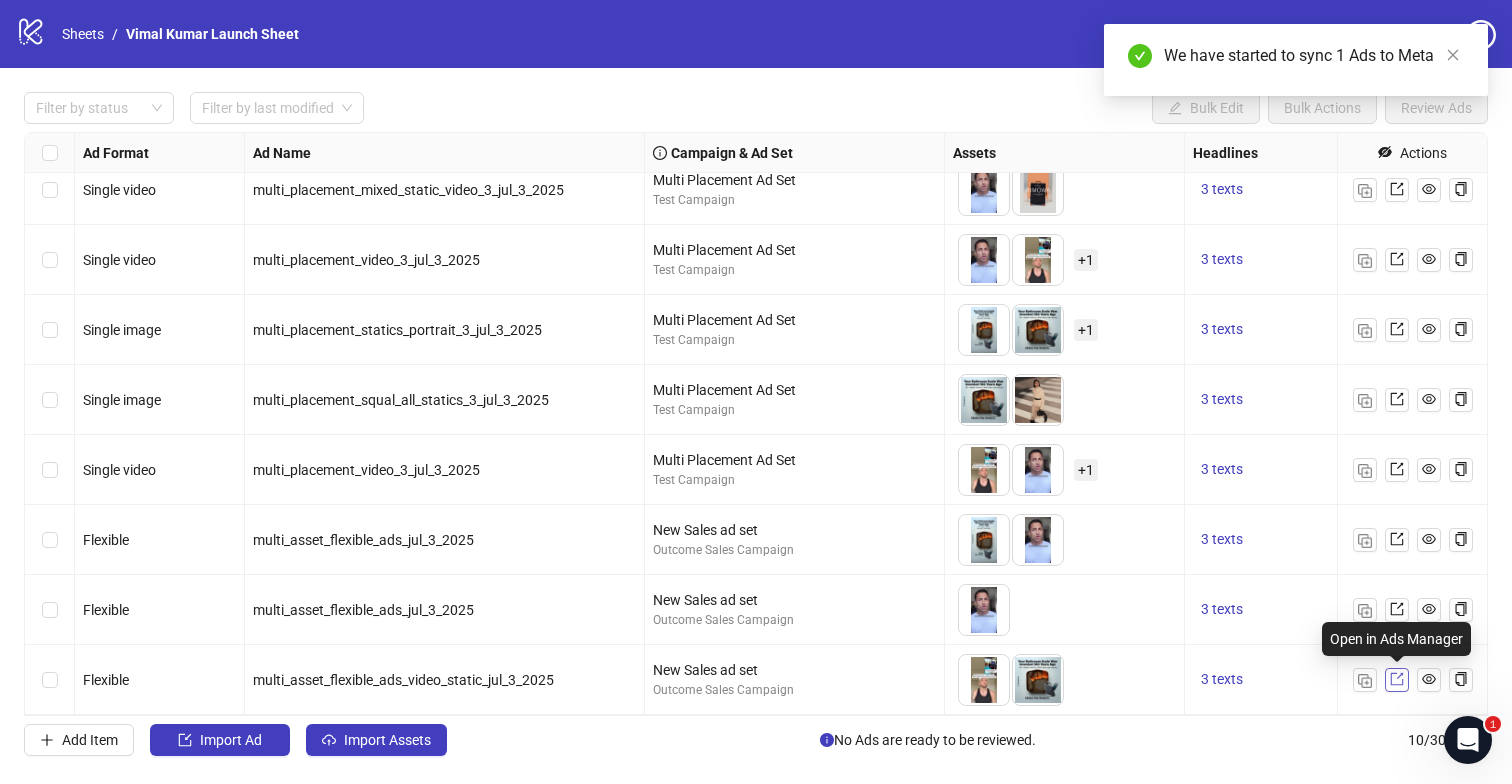 click at bounding box center [1396, 679] 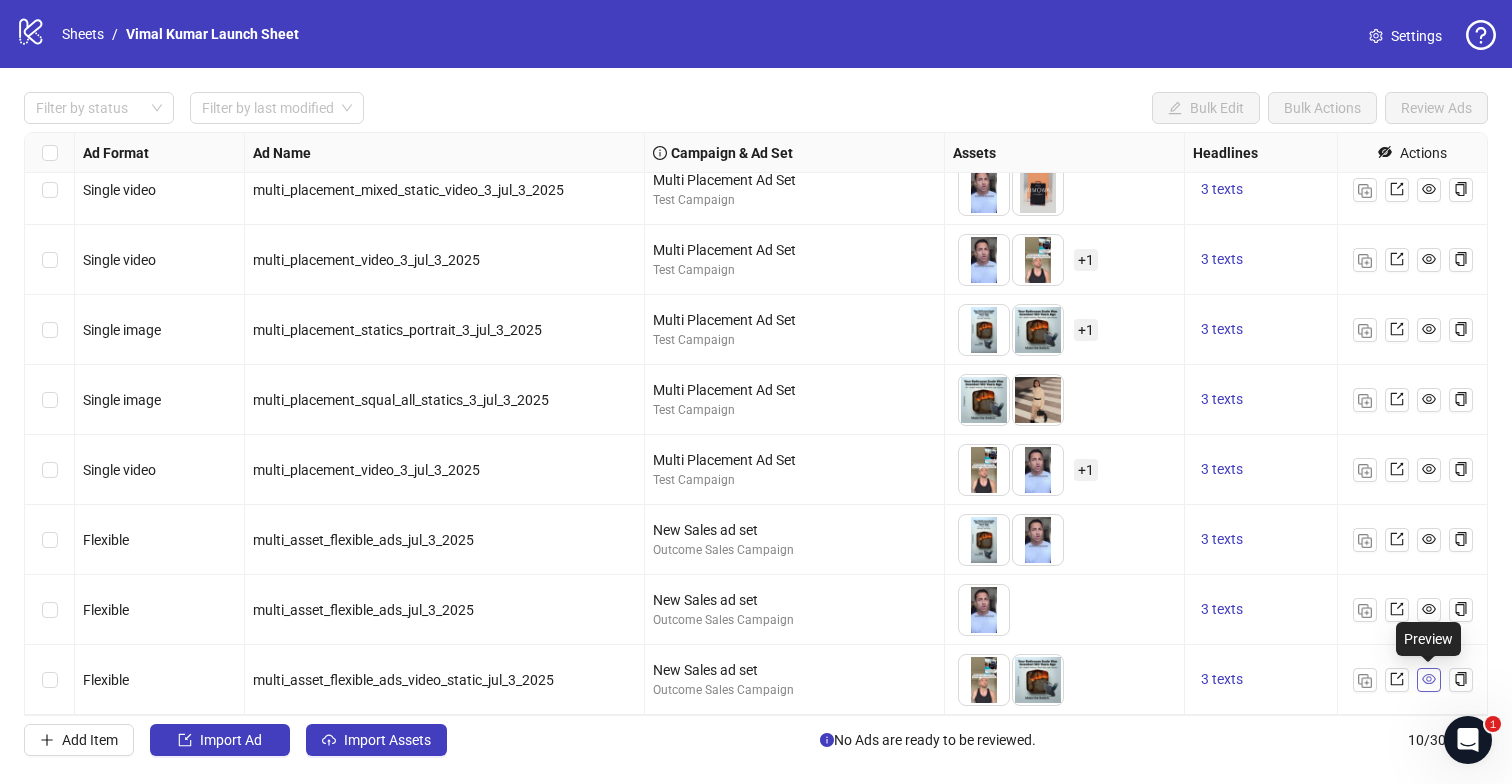 click at bounding box center (1429, 679) 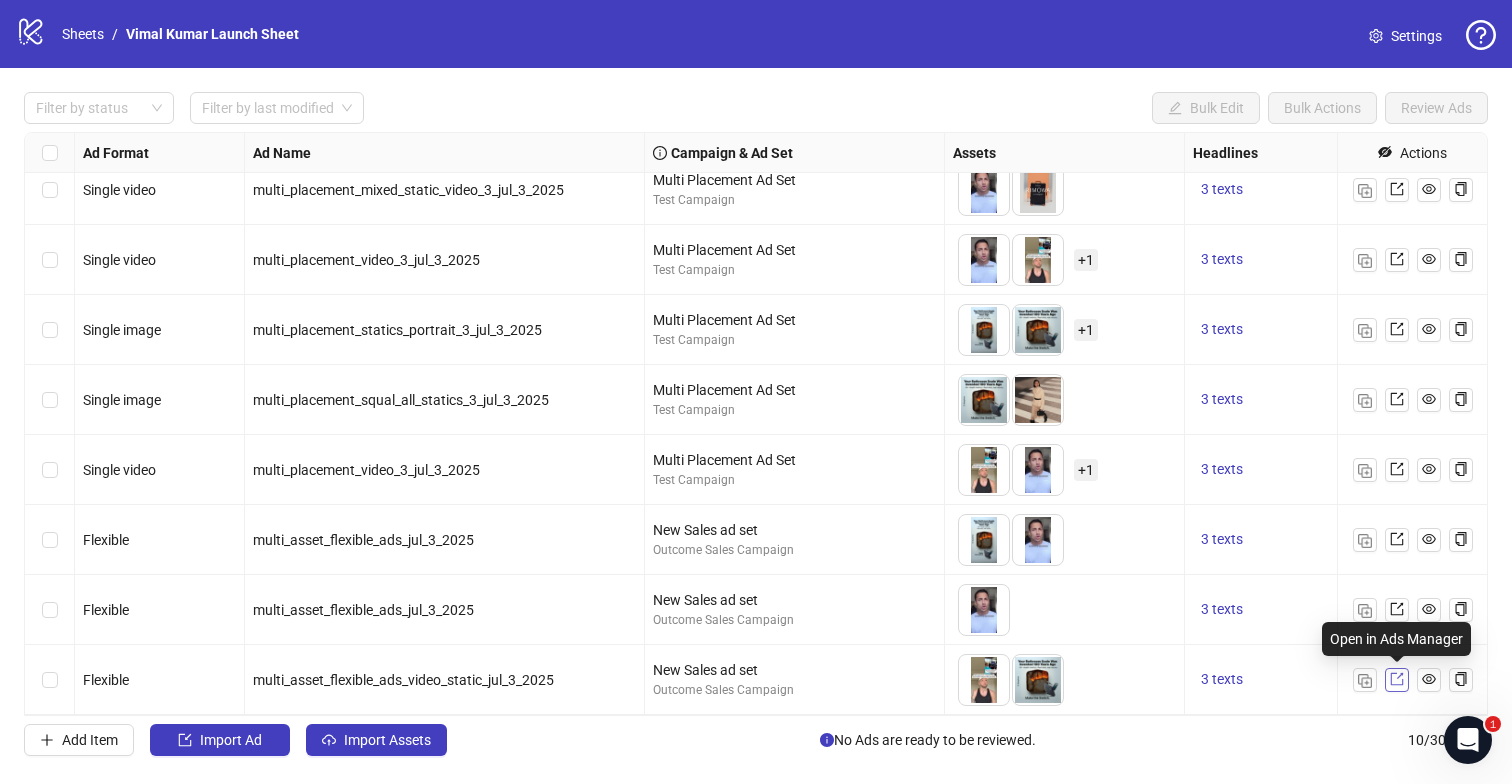 click at bounding box center (1397, 680) 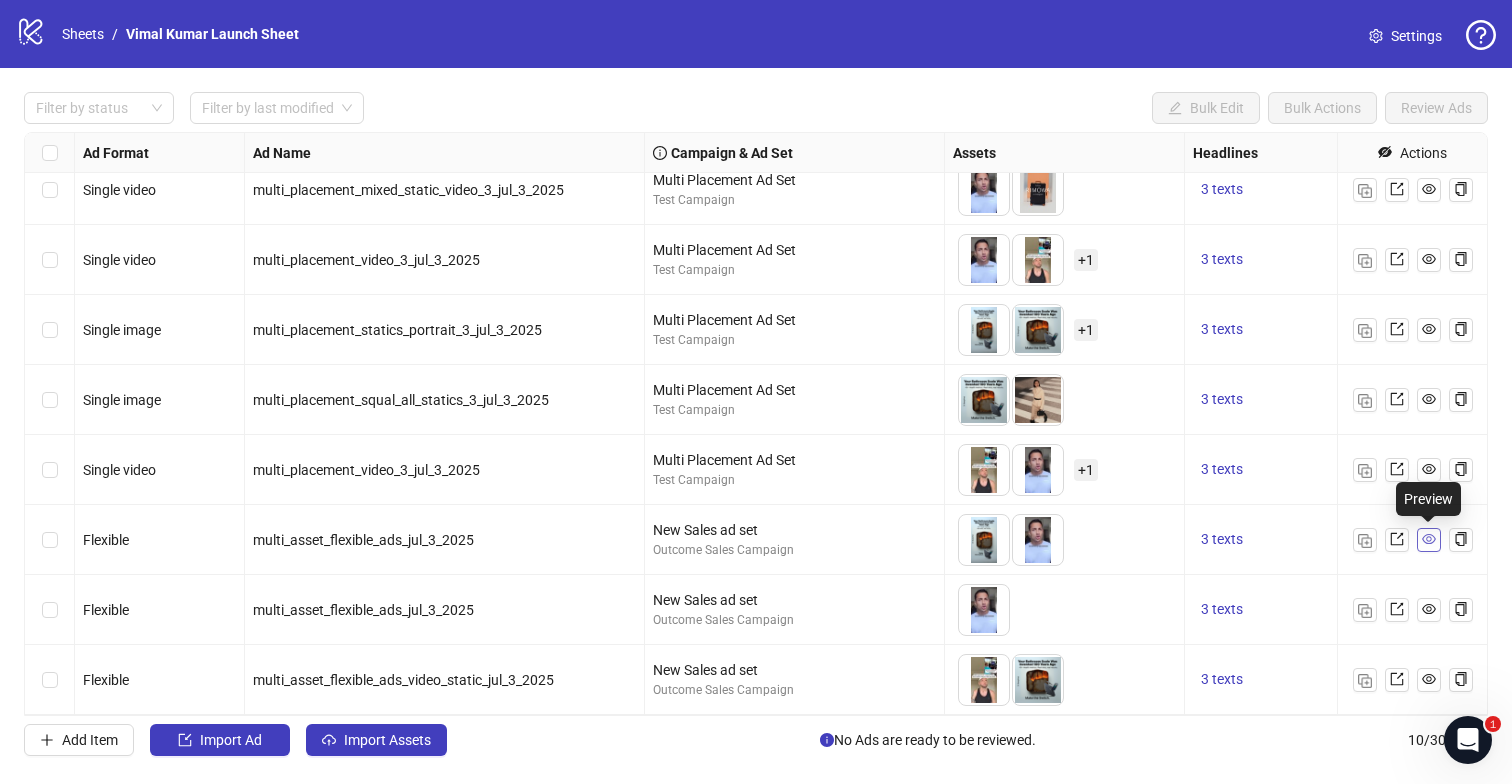click at bounding box center [1429, 539] 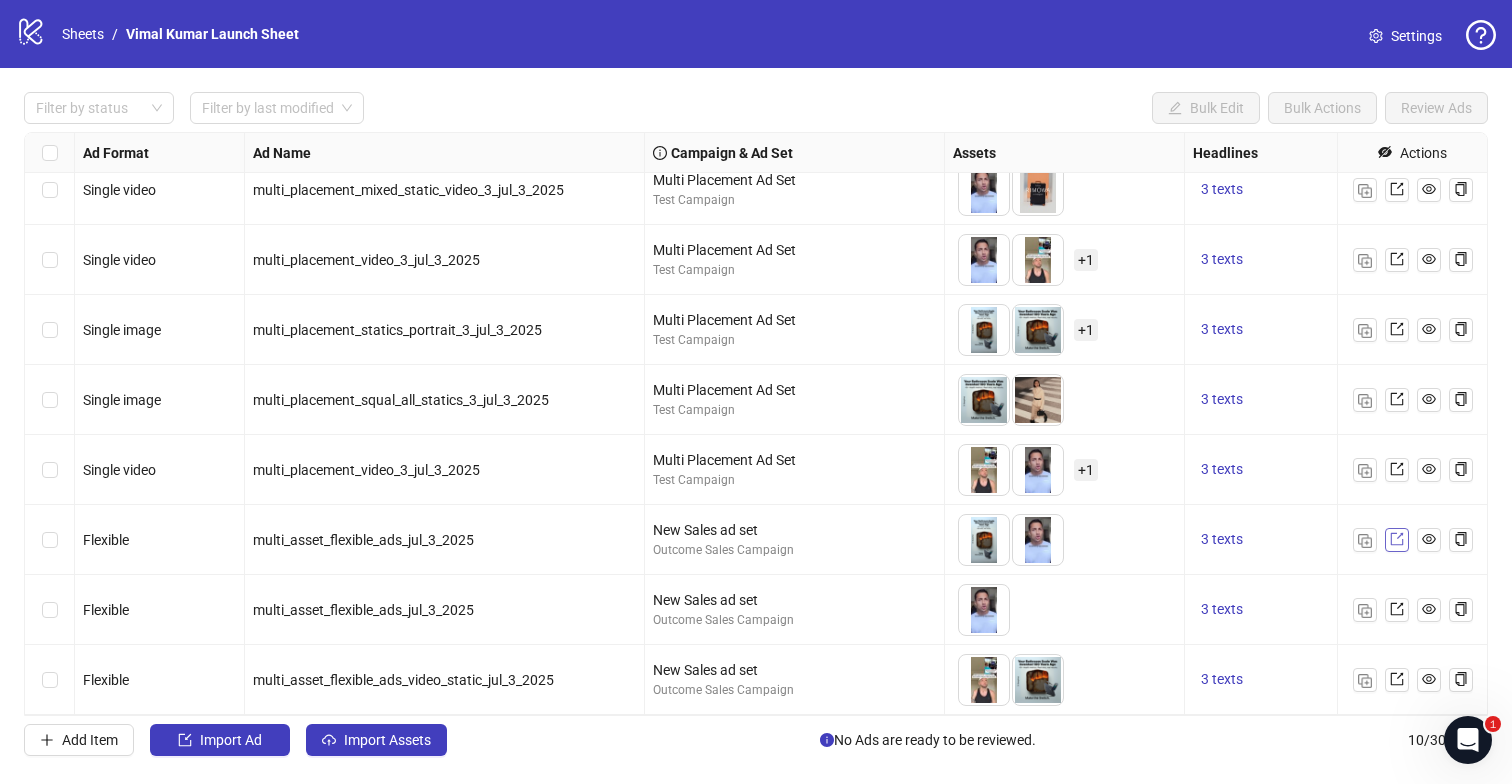 click at bounding box center [1397, 539] 